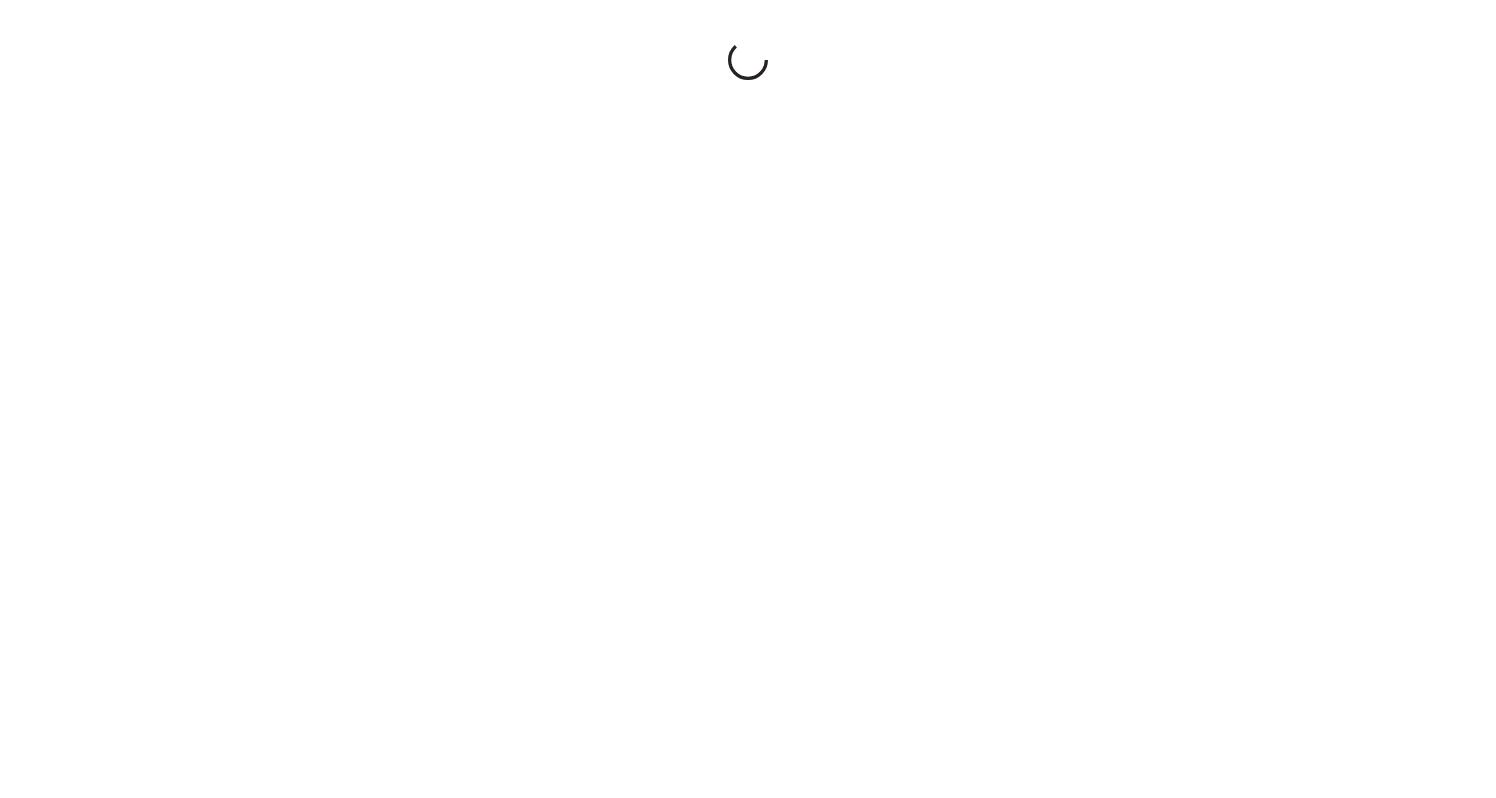 scroll, scrollTop: 0, scrollLeft: 0, axis: both 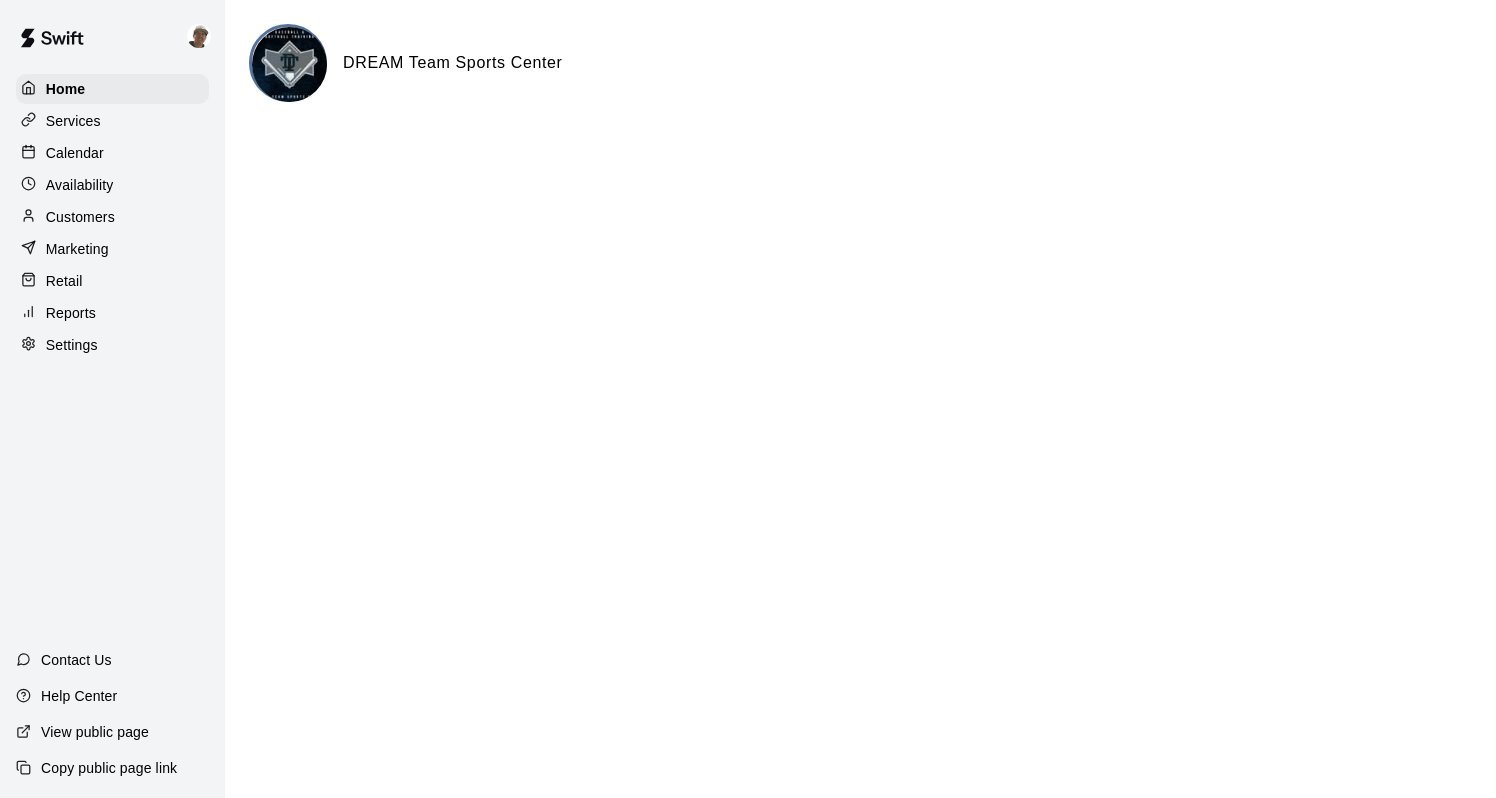 click on "Services" at bounding box center (112, 121) 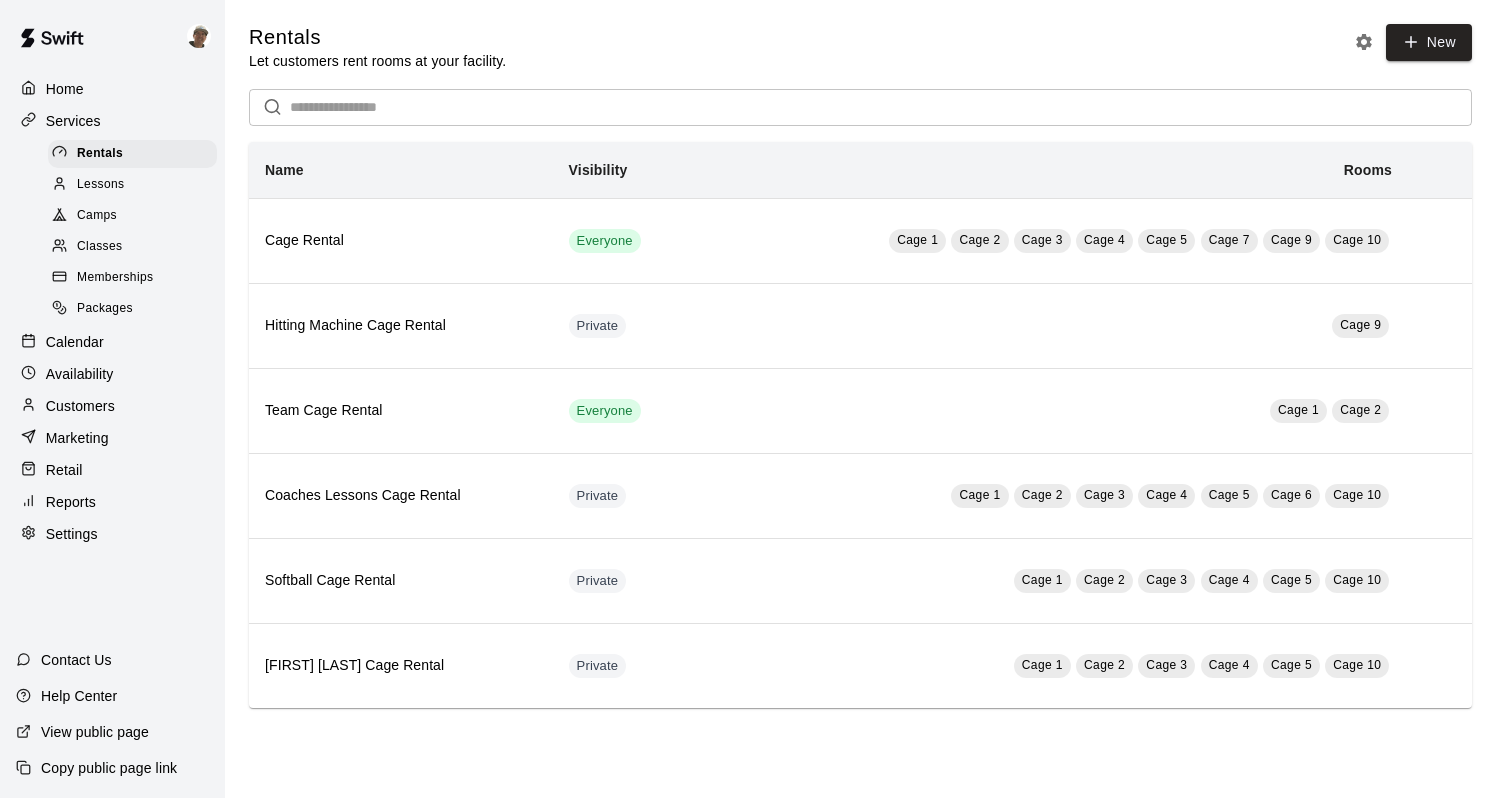 click on "Calendar" at bounding box center [112, 342] 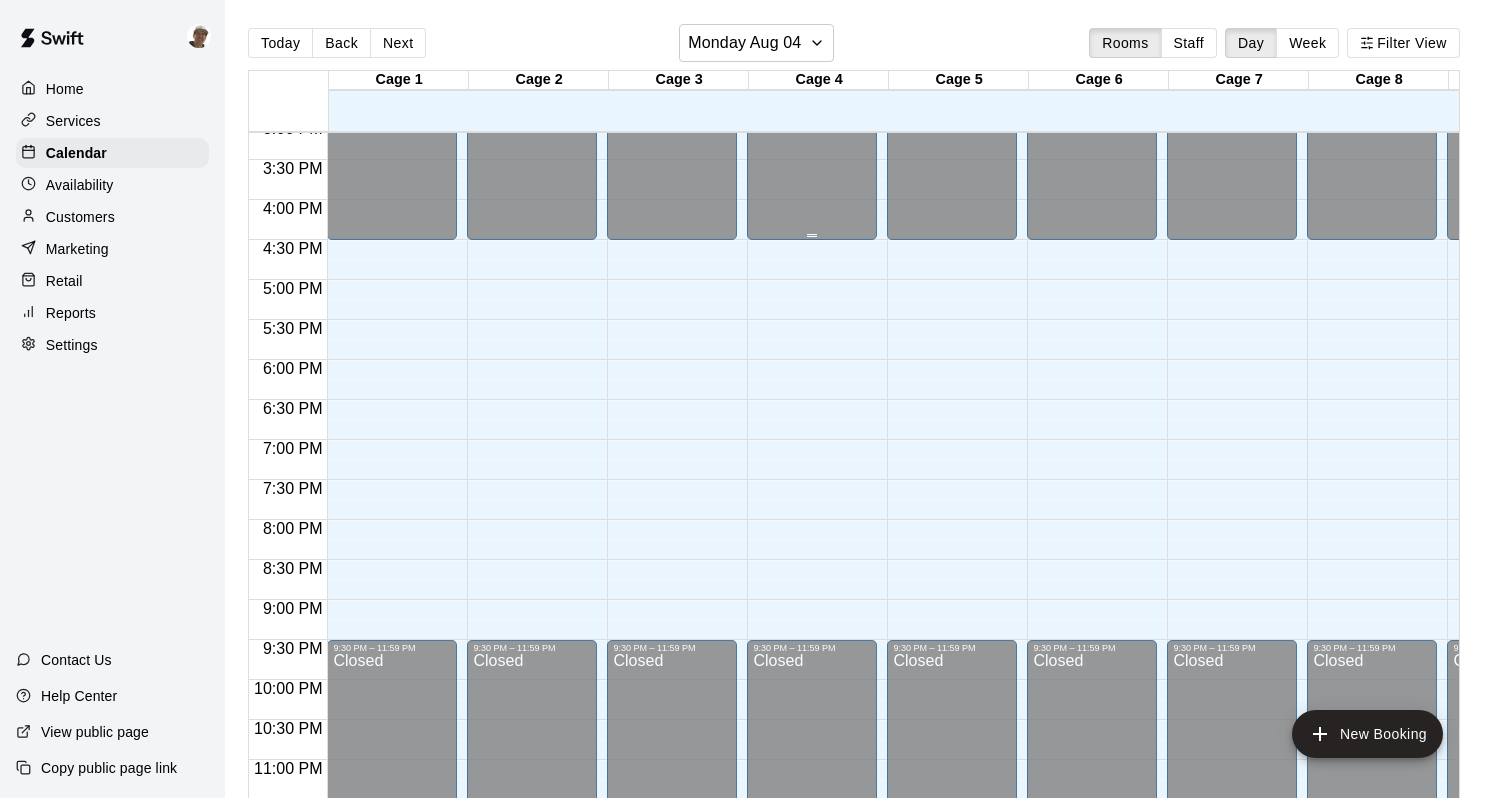 scroll, scrollTop: 1213, scrollLeft: 135, axis: both 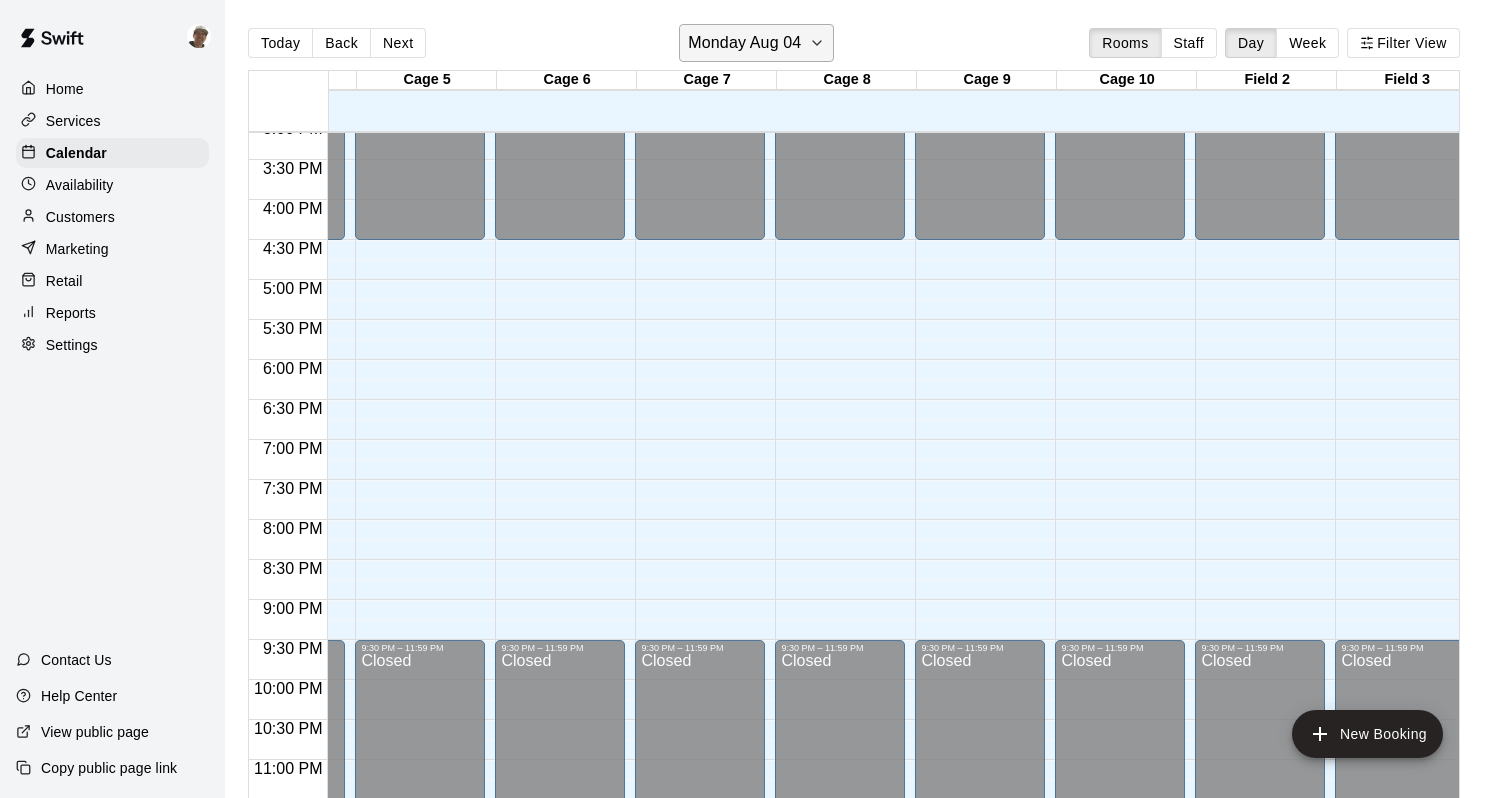 click 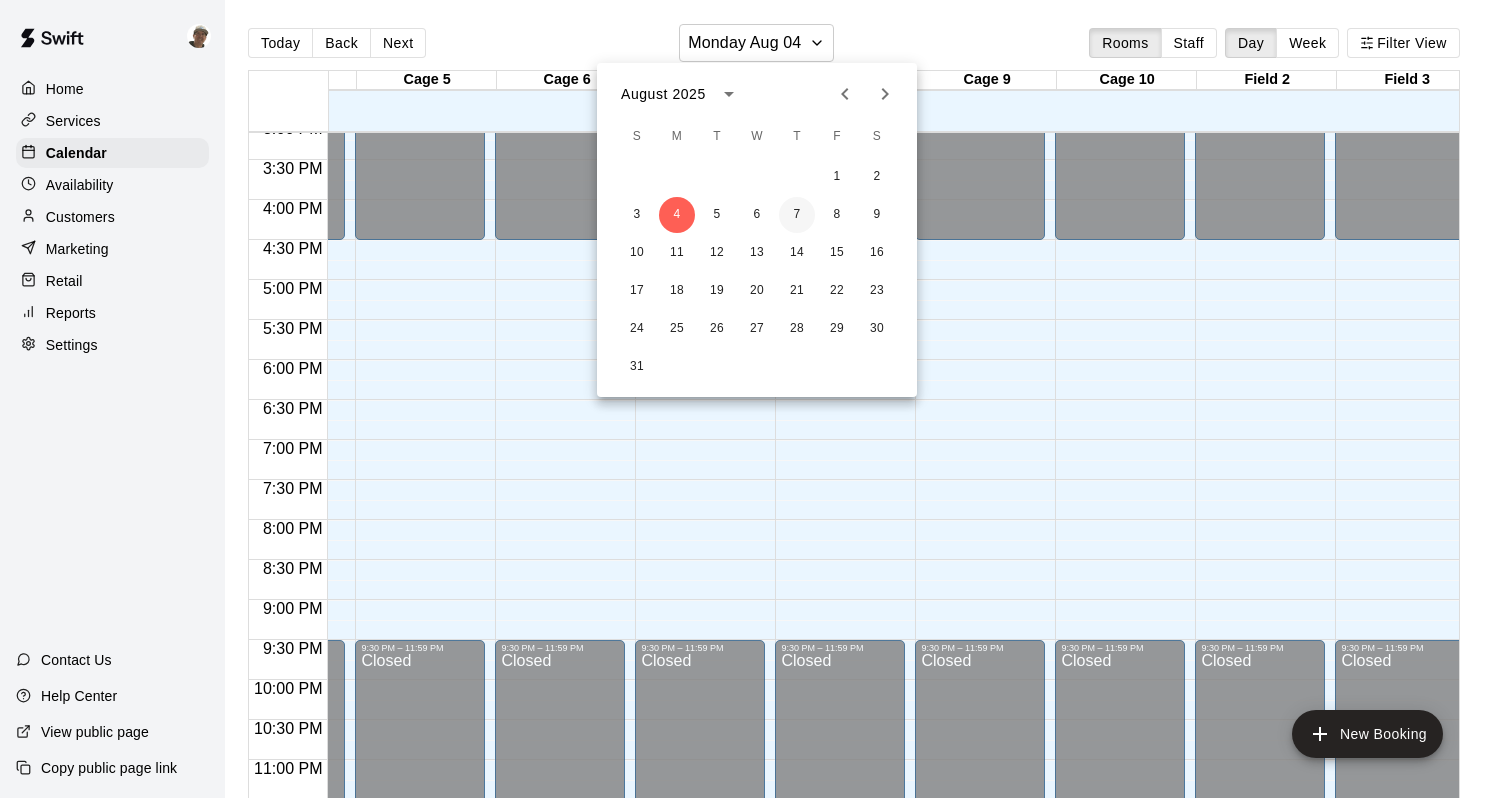 click on "7" at bounding box center (797, 215) 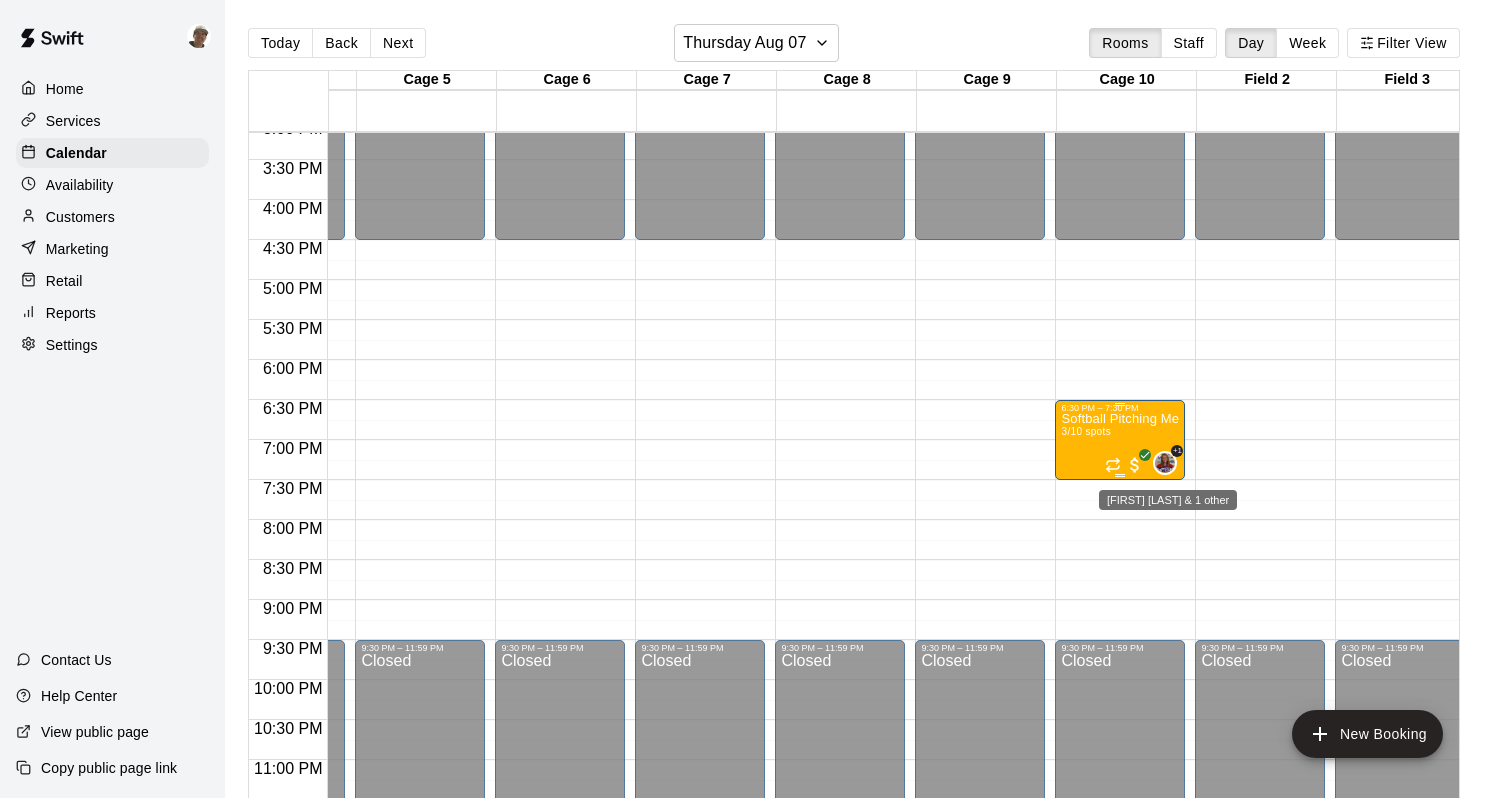 click at bounding box center (1165, 463) 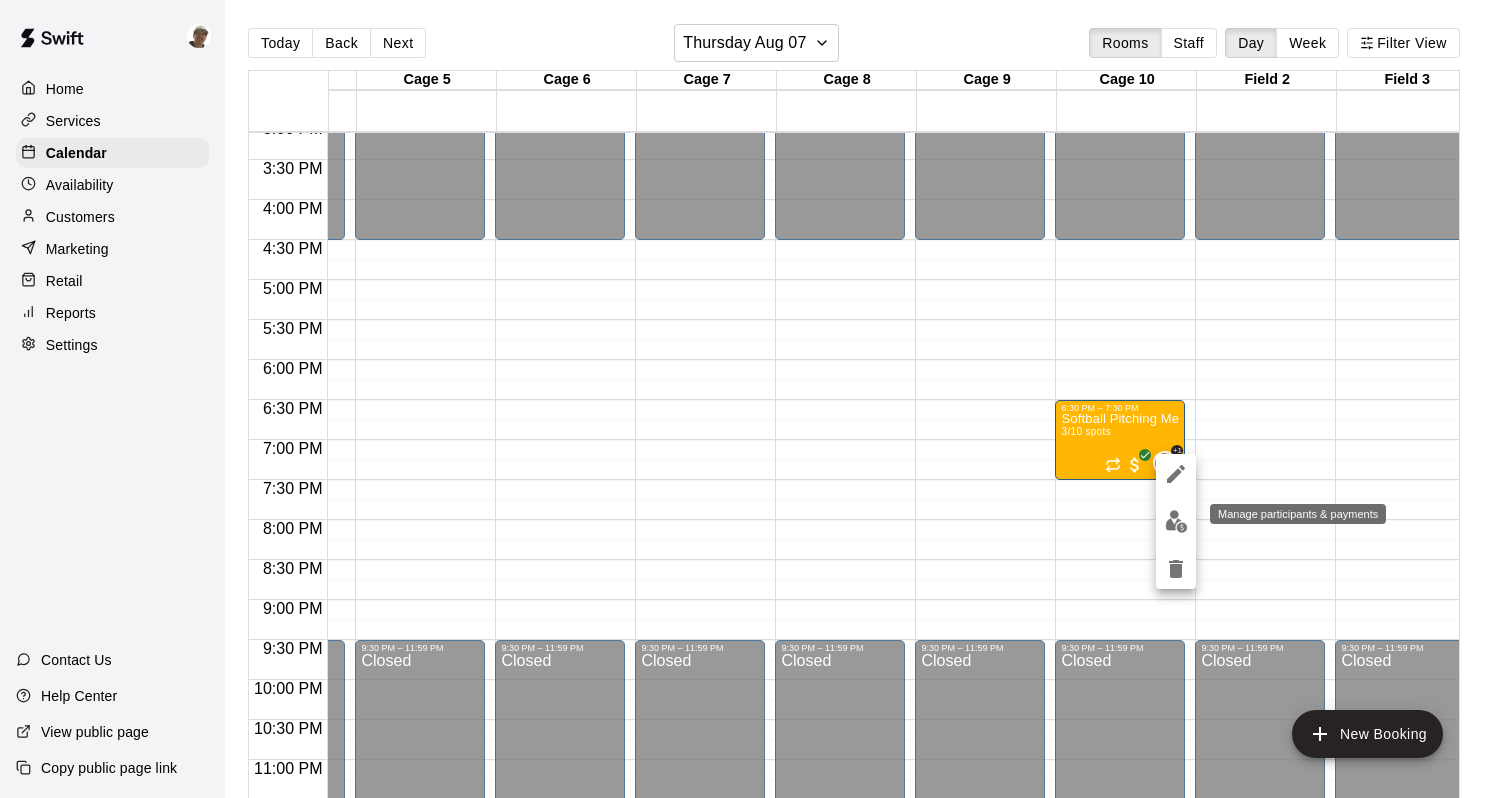 click at bounding box center (1176, 521) 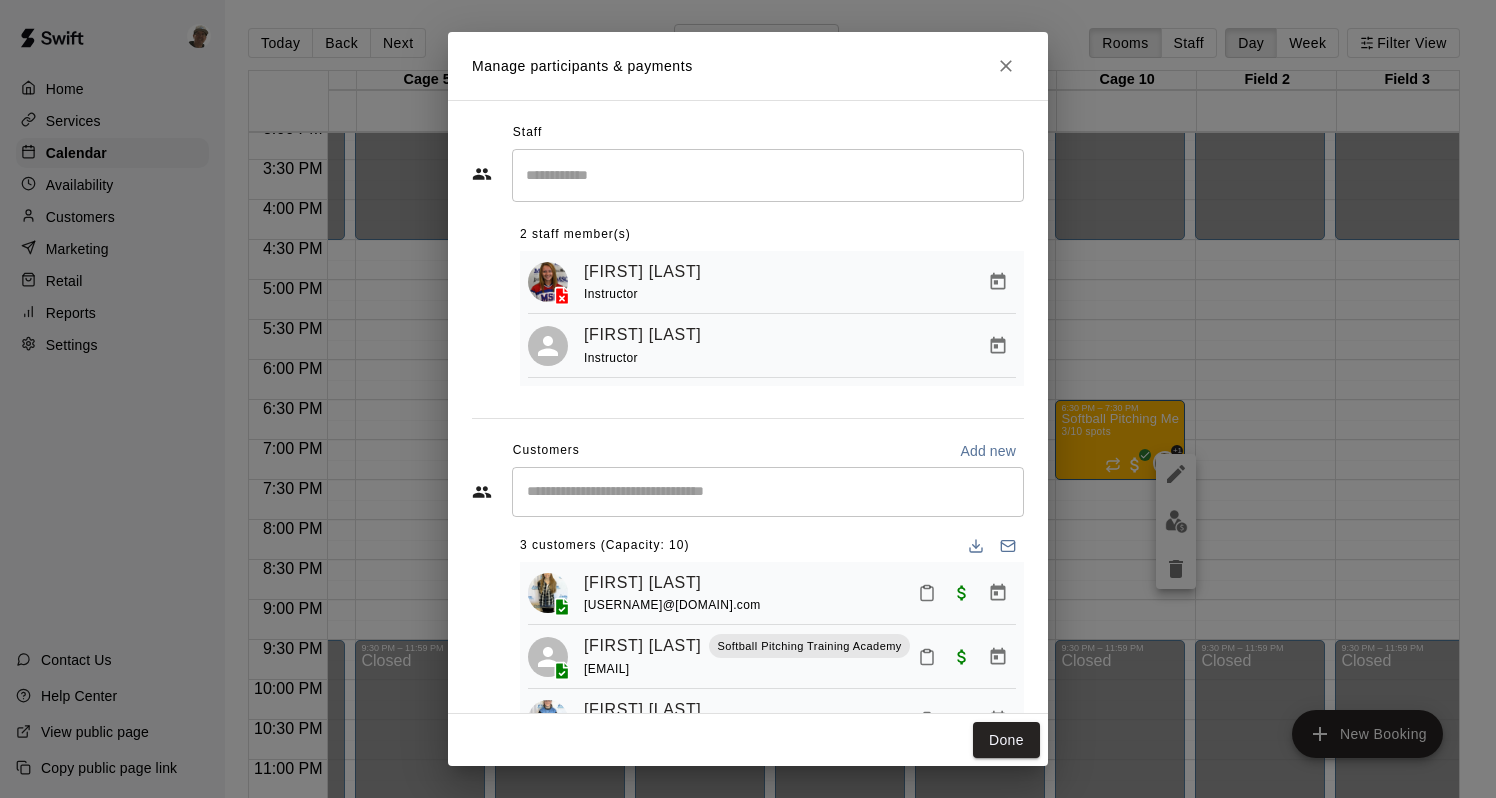 scroll, scrollTop: 3, scrollLeft: 0, axis: vertical 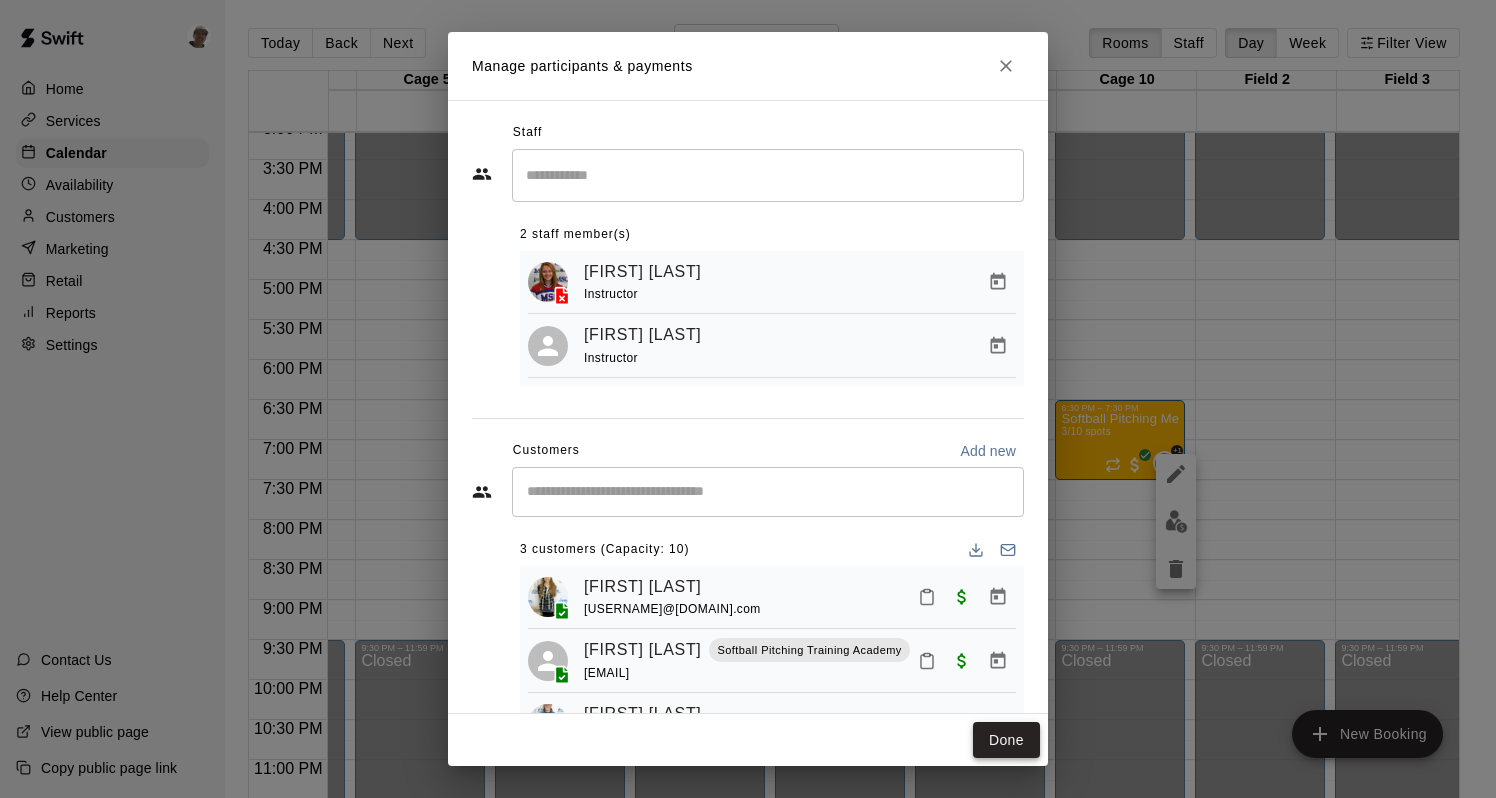 click on "Done" at bounding box center [1006, 740] 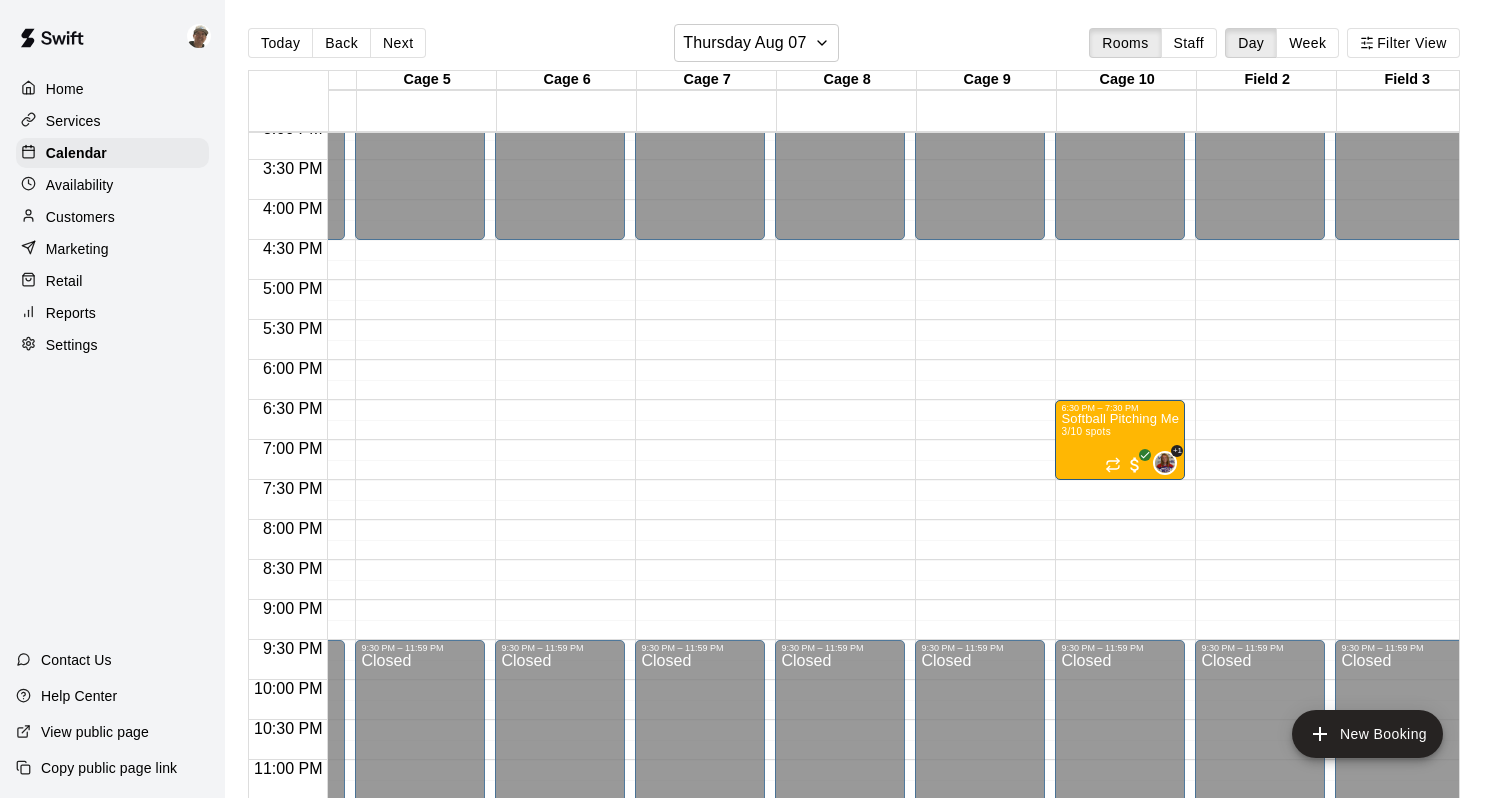 click on "Customers" at bounding box center [112, 217] 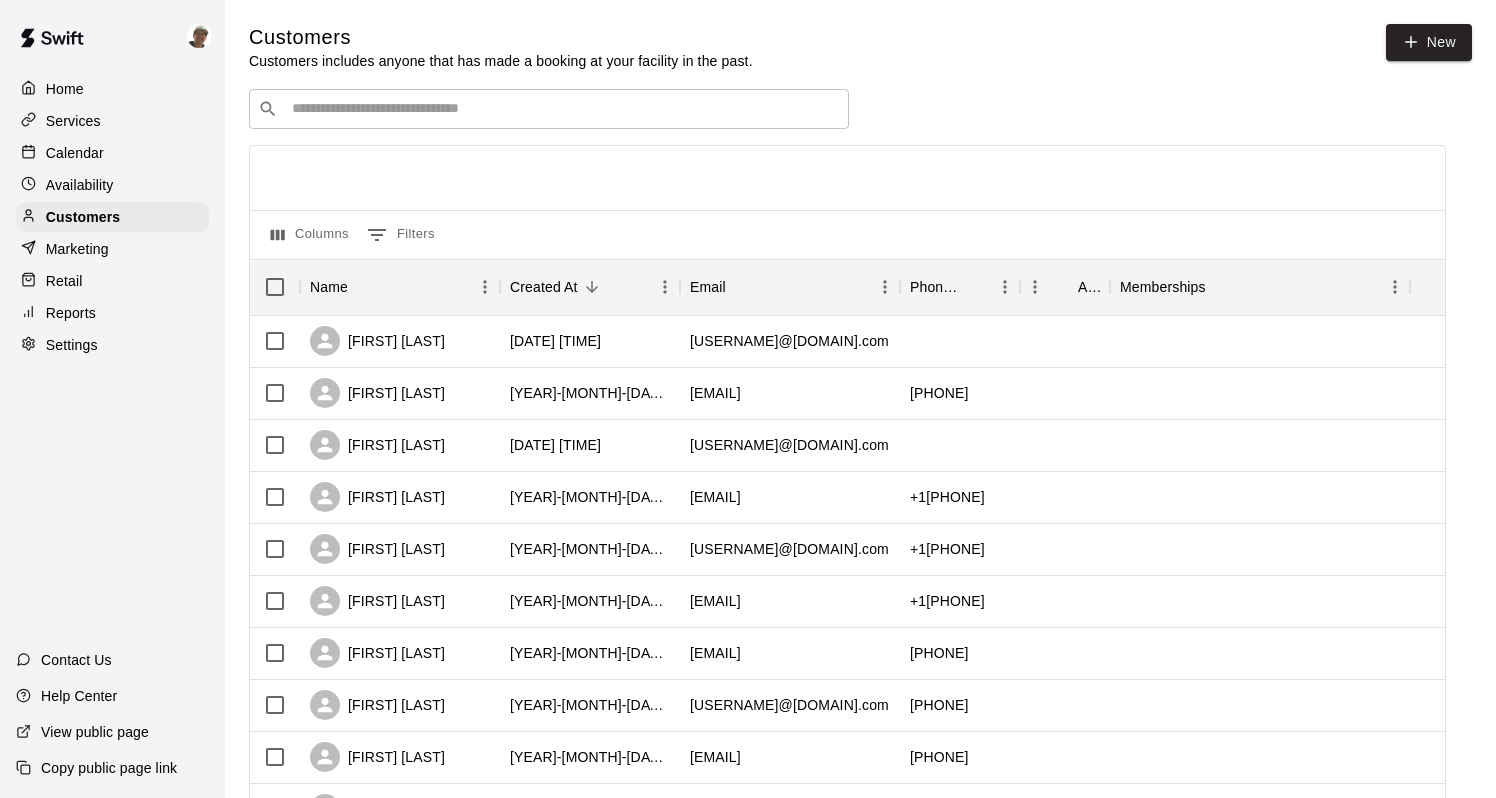 click at bounding box center (563, 109) 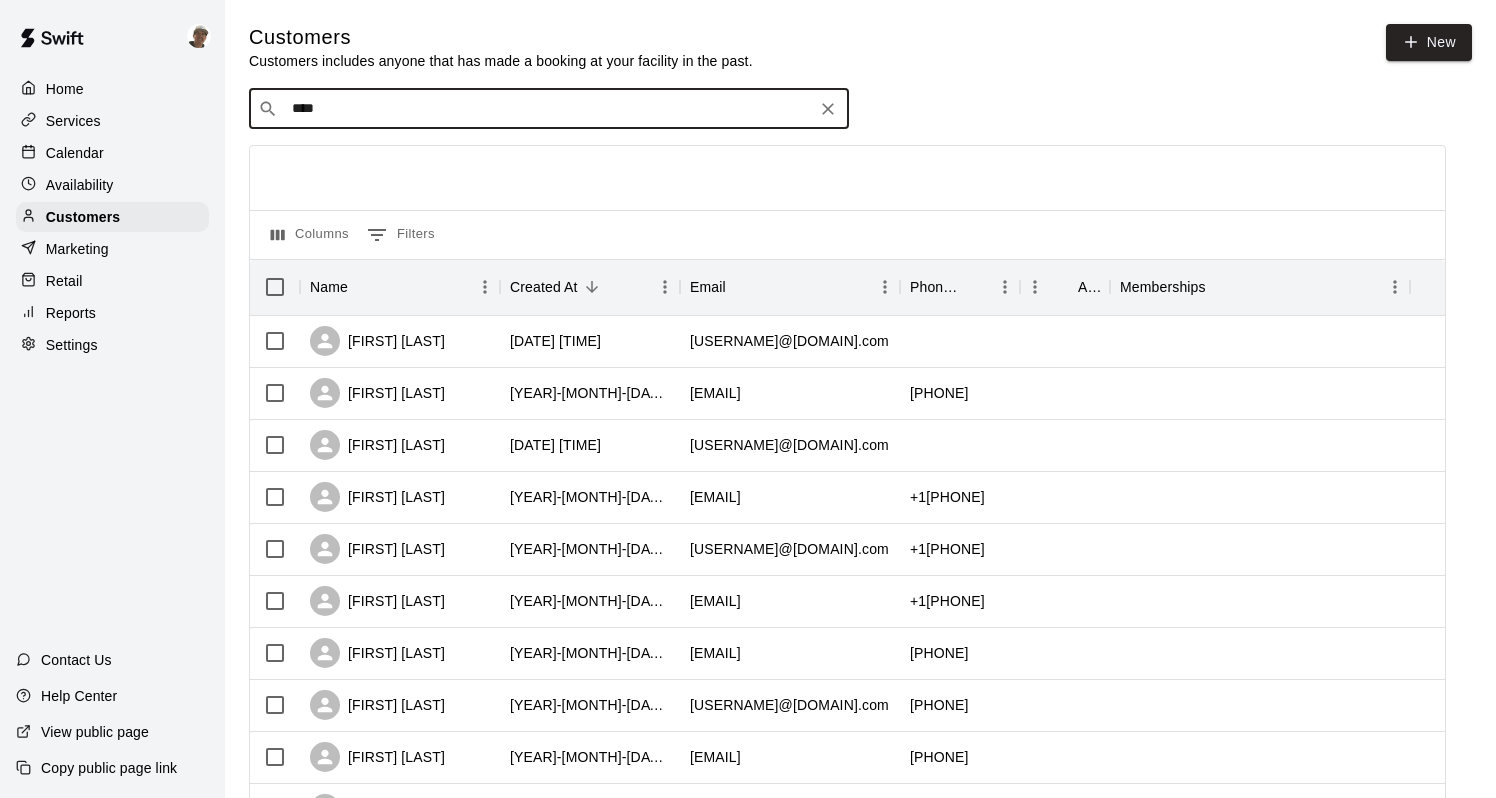 type on "*****" 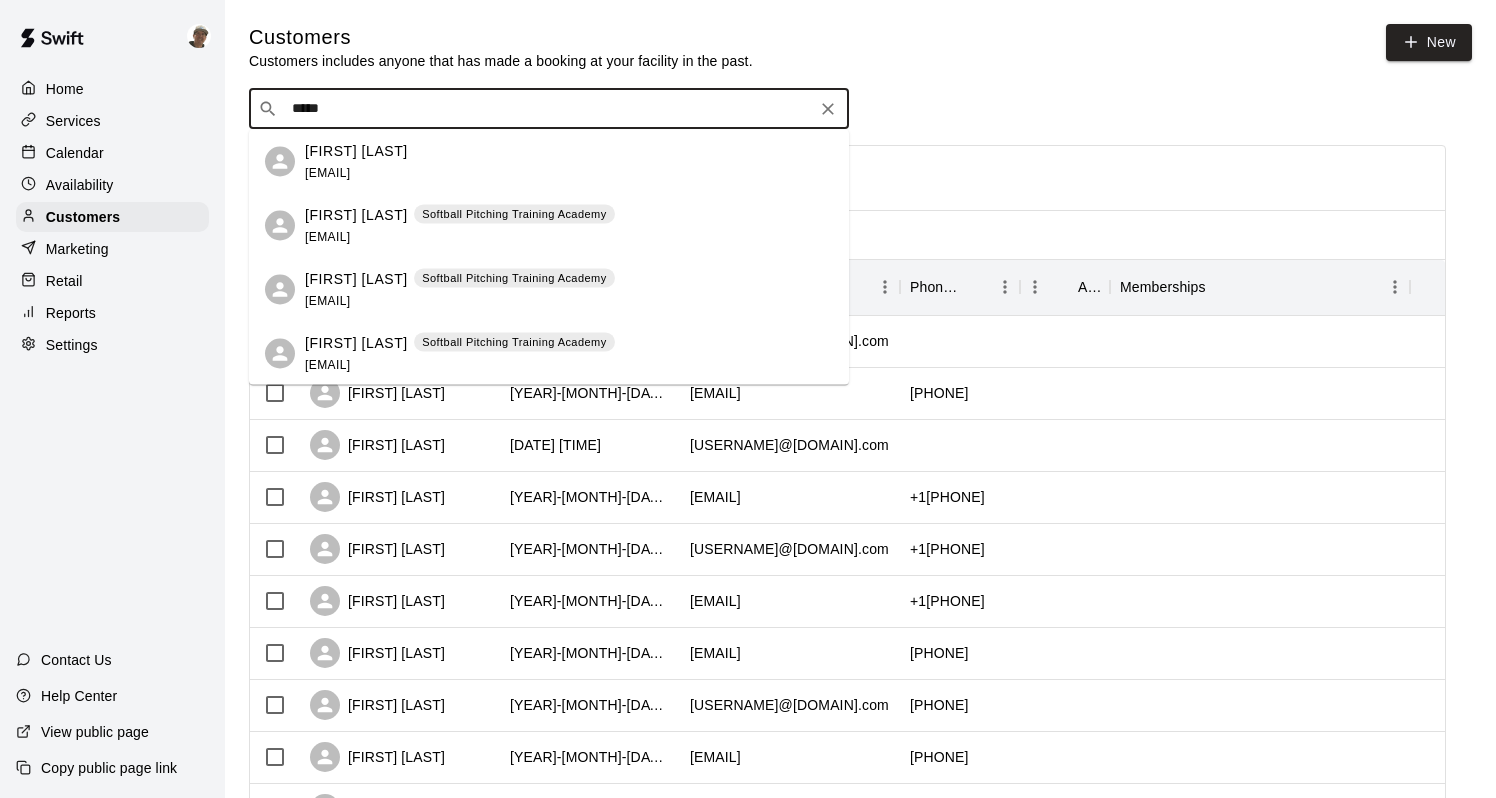 click on "[FIRST] [LAST] [EMAIL]" at bounding box center [460, 225] 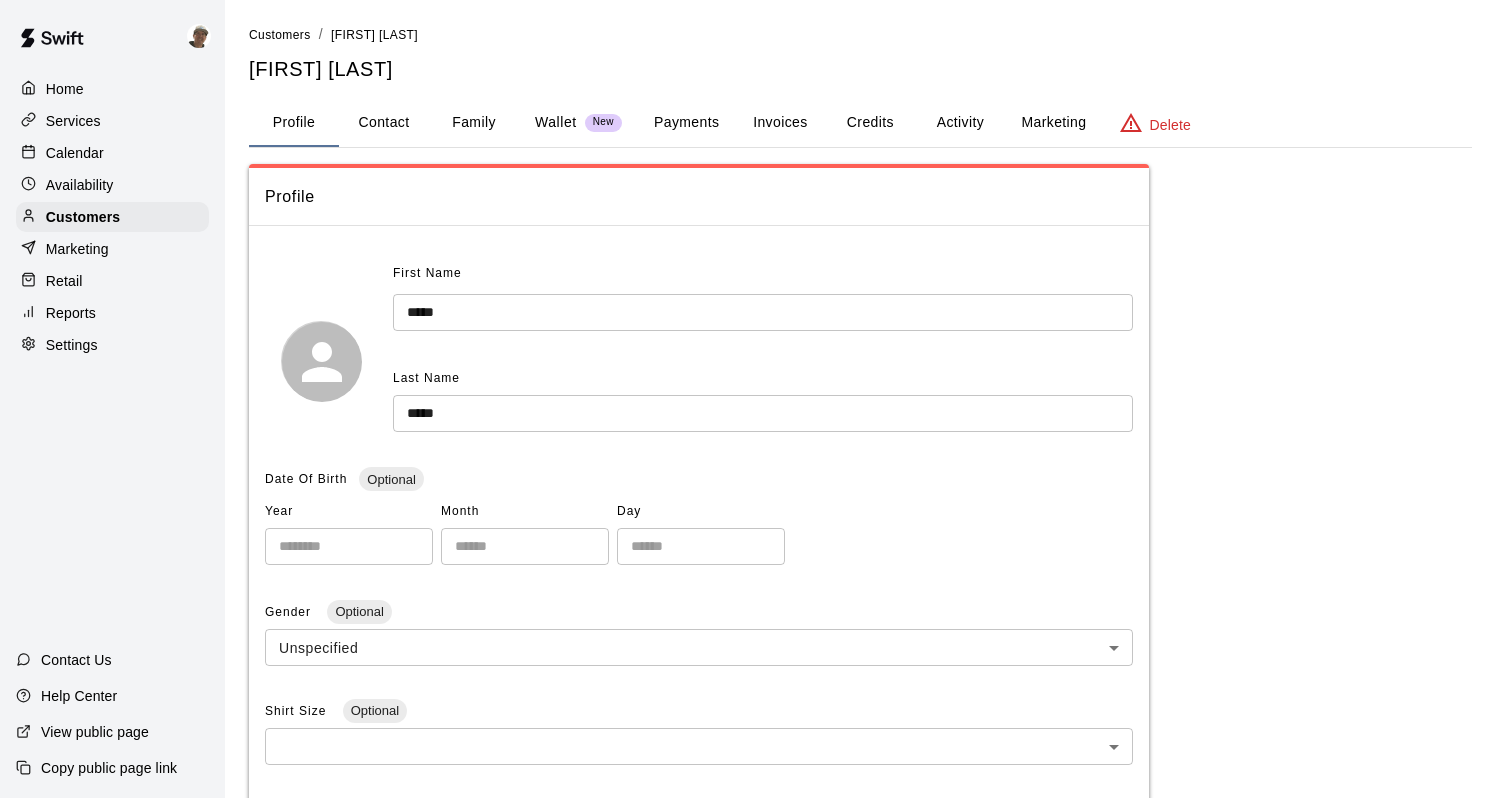 click on "Payments" at bounding box center [686, 123] 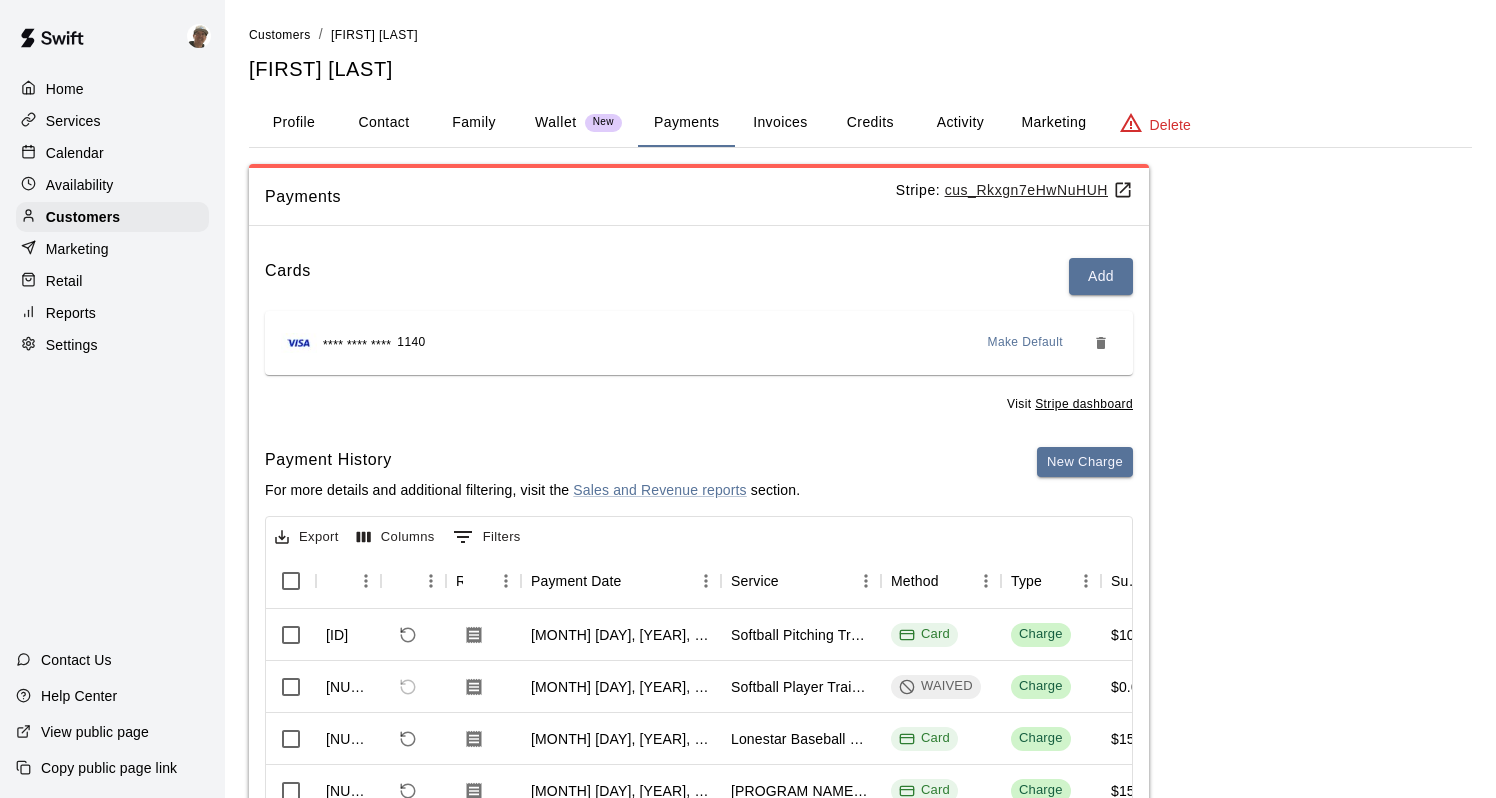 scroll, scrollTop: 0, scrollLeft: 0, axis: both 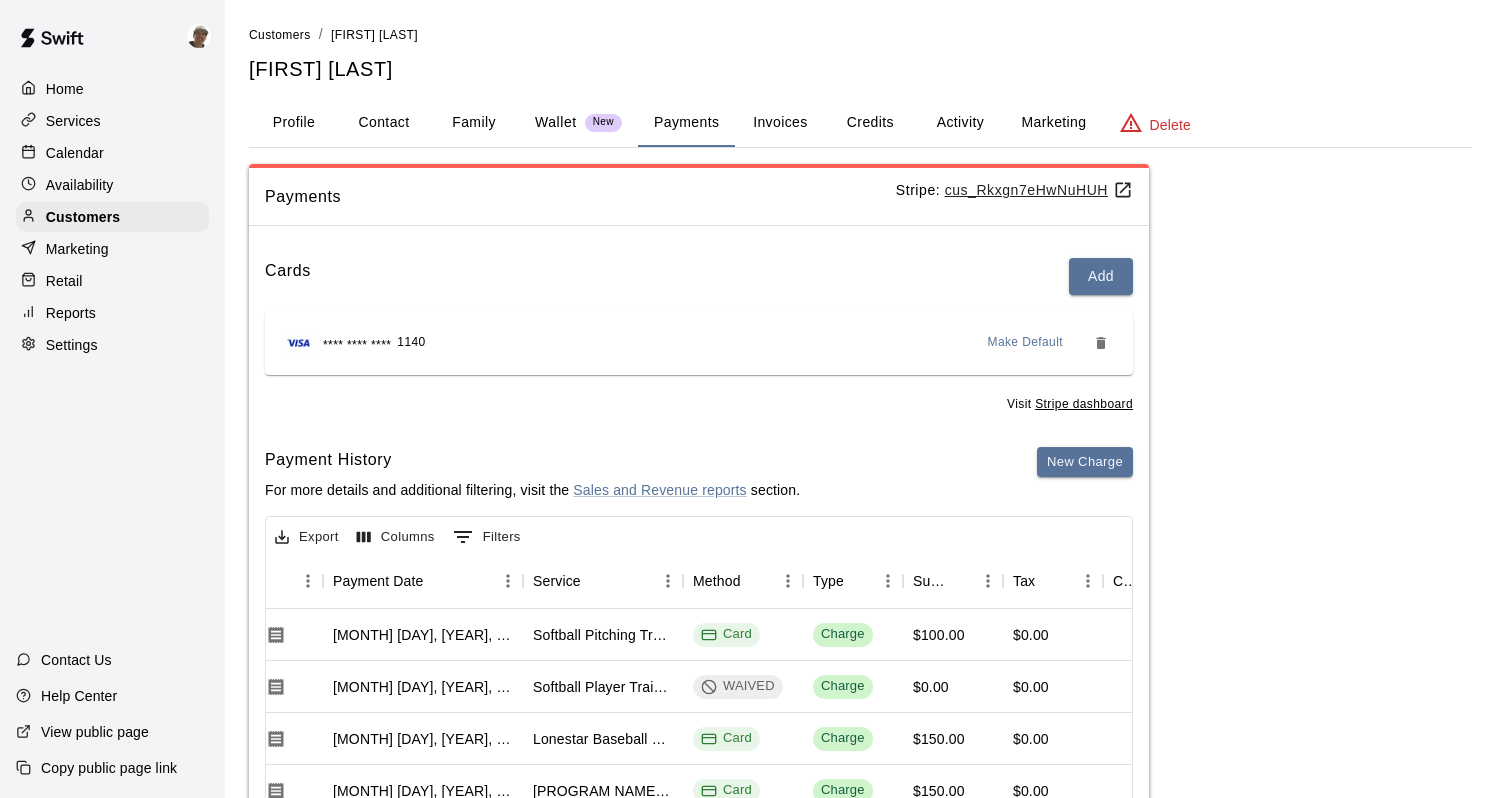 click on "Calendar" at bounding box center (112, 153) 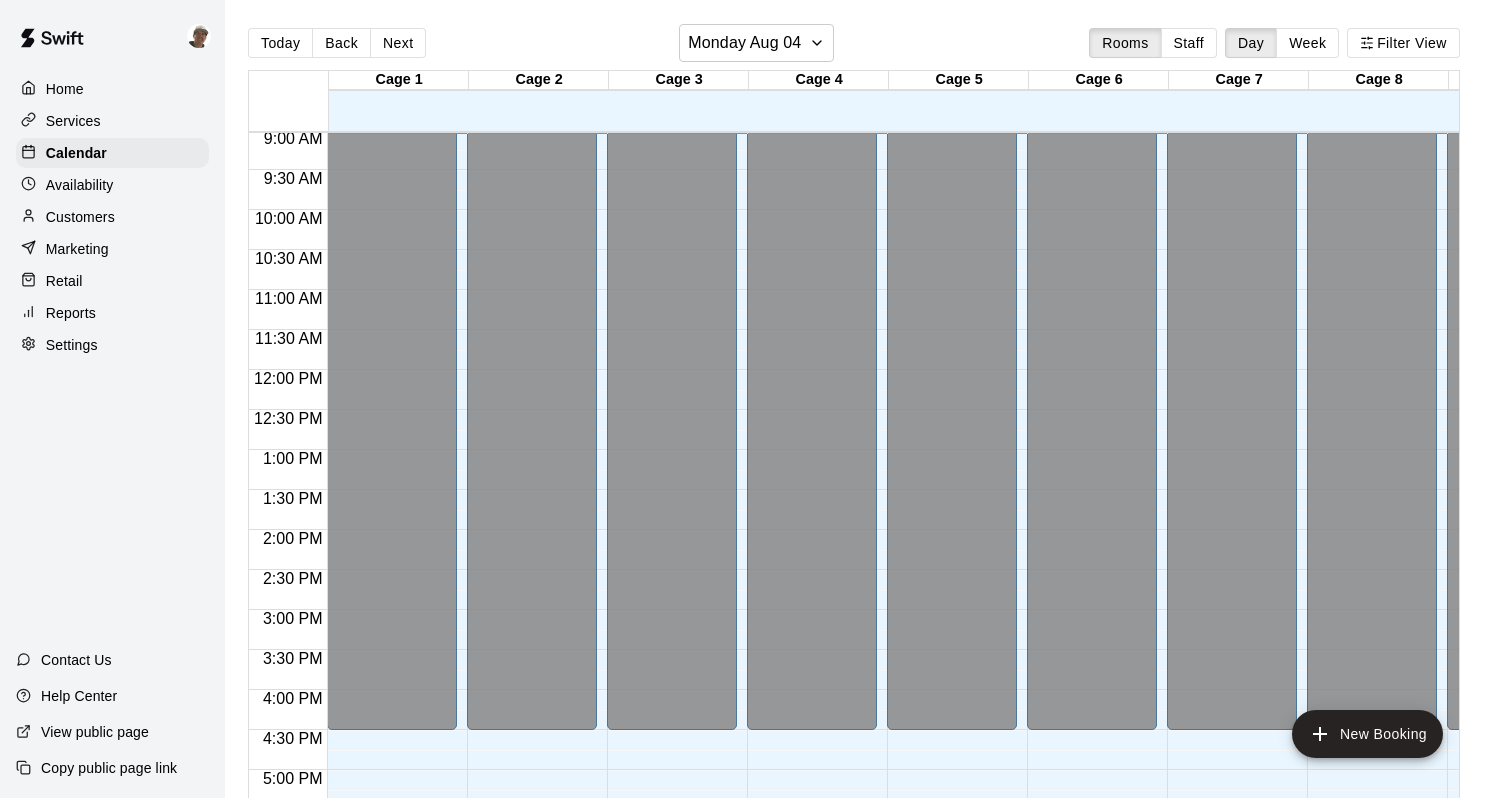 scroll, scrollTop: 723, scrollLeft: 46, axis: both 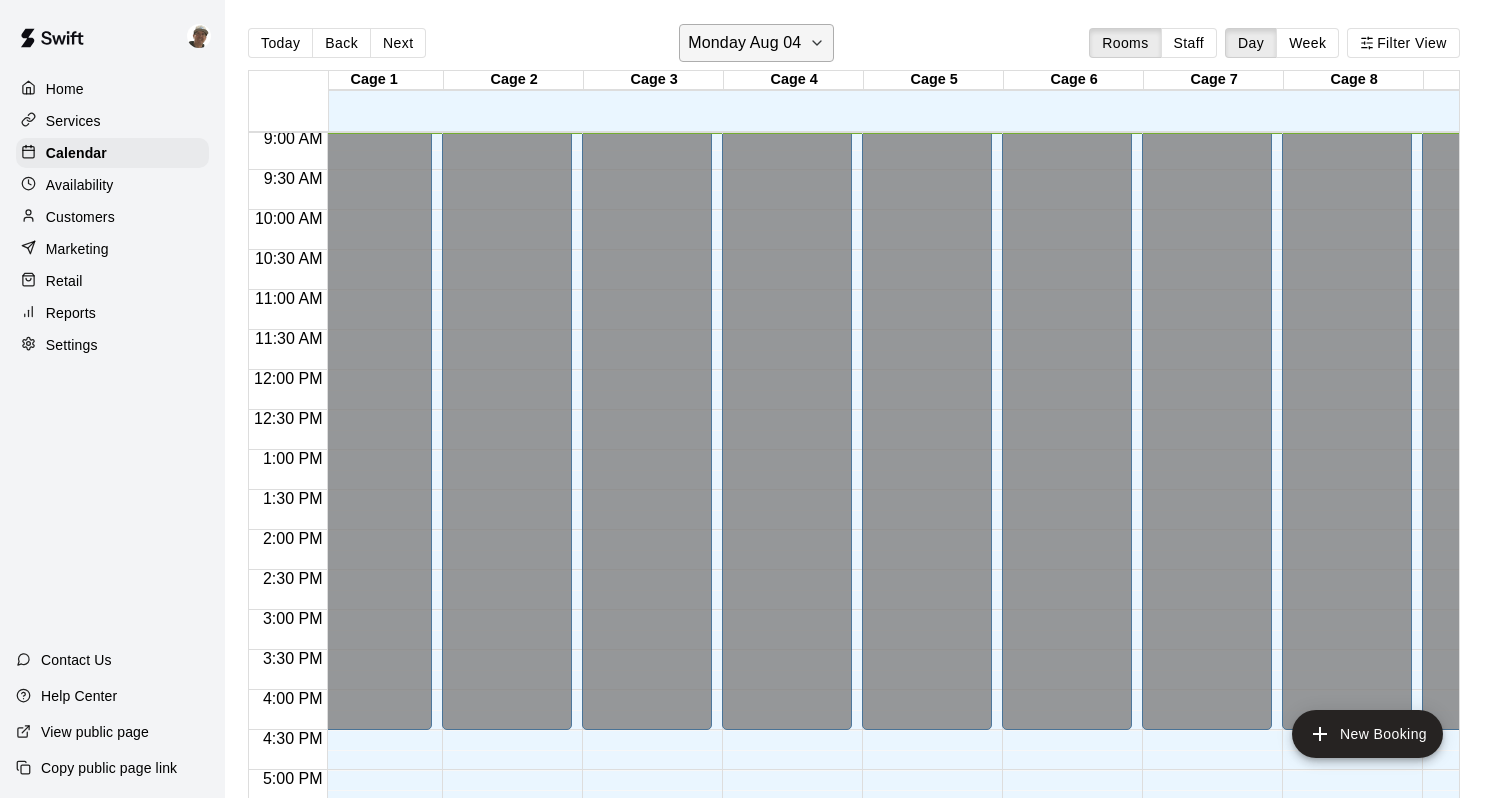 click 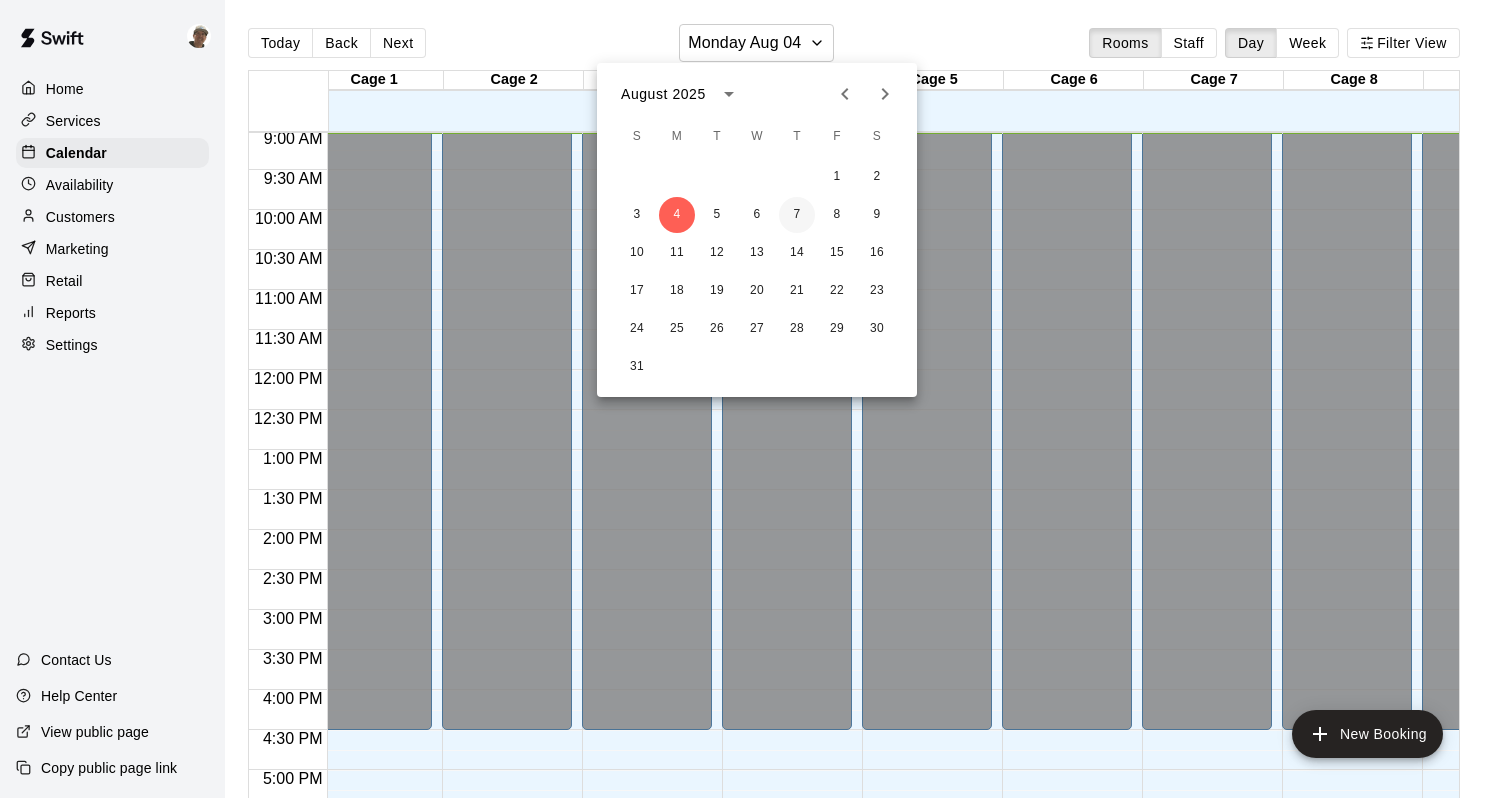 click on "7" at bounding box center (797, 215) 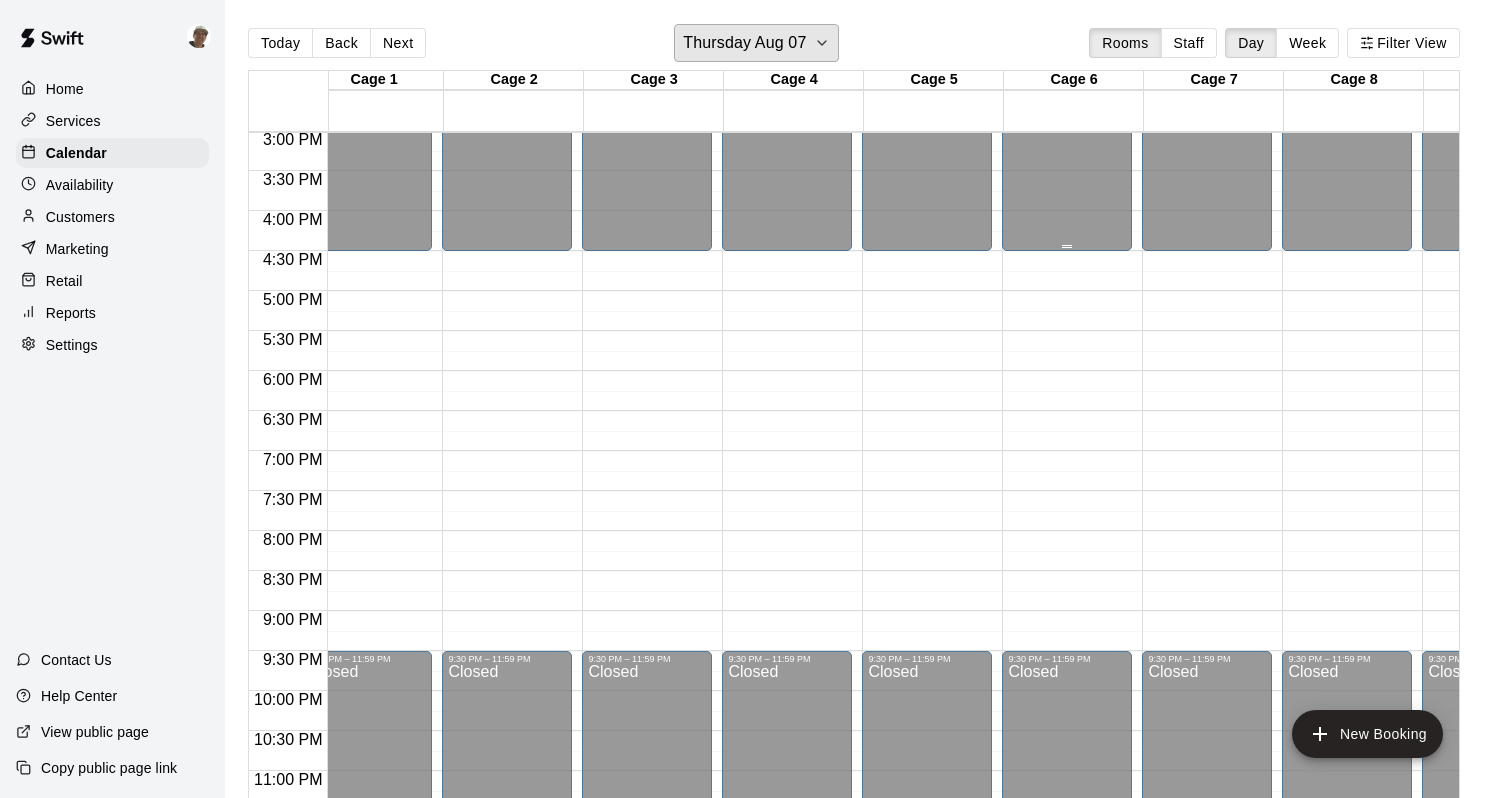 scroll, scrollTop: 1202, scrollLeft: 63, axis: both 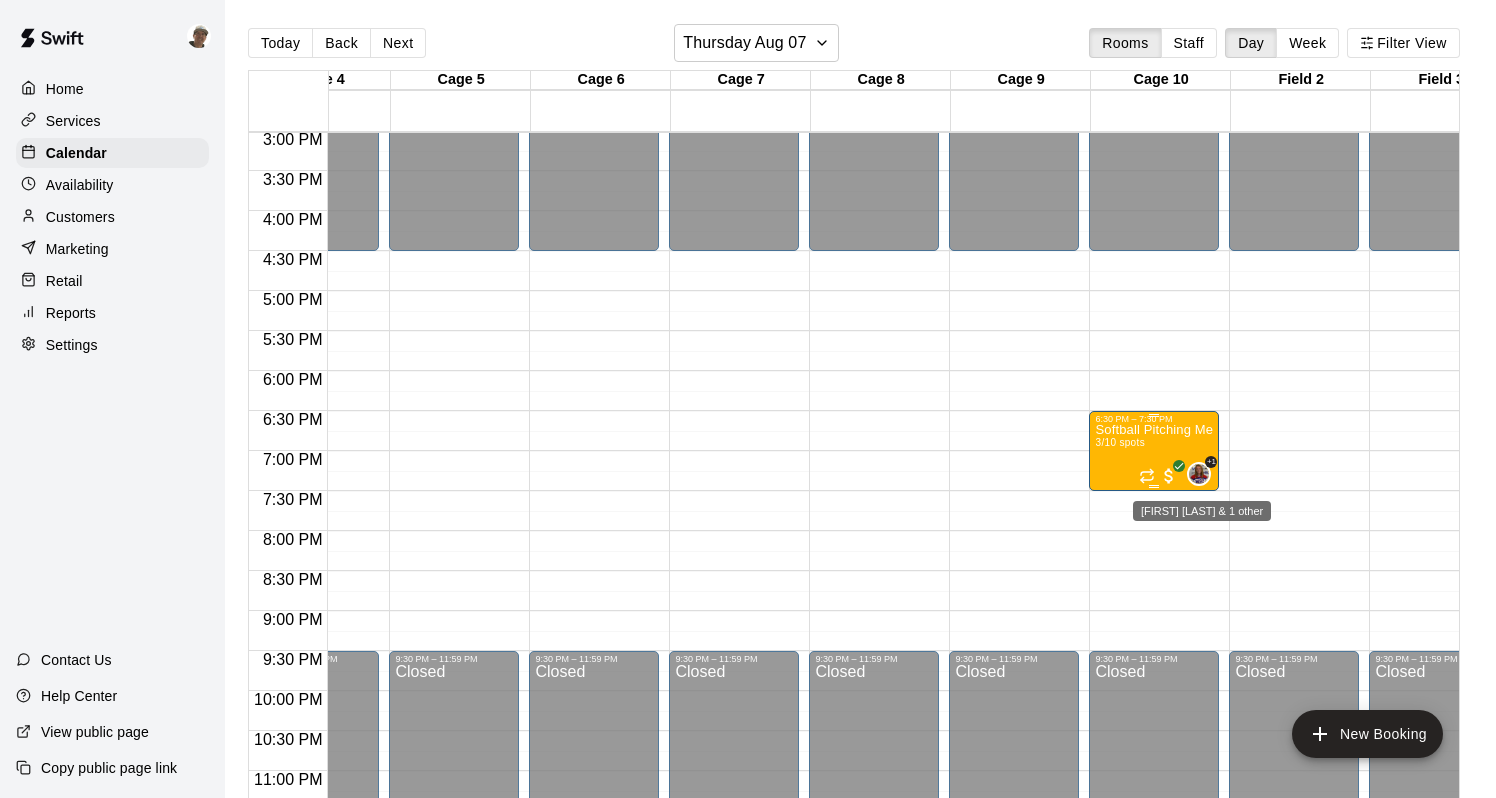 click at bounding box center [1199, 474] 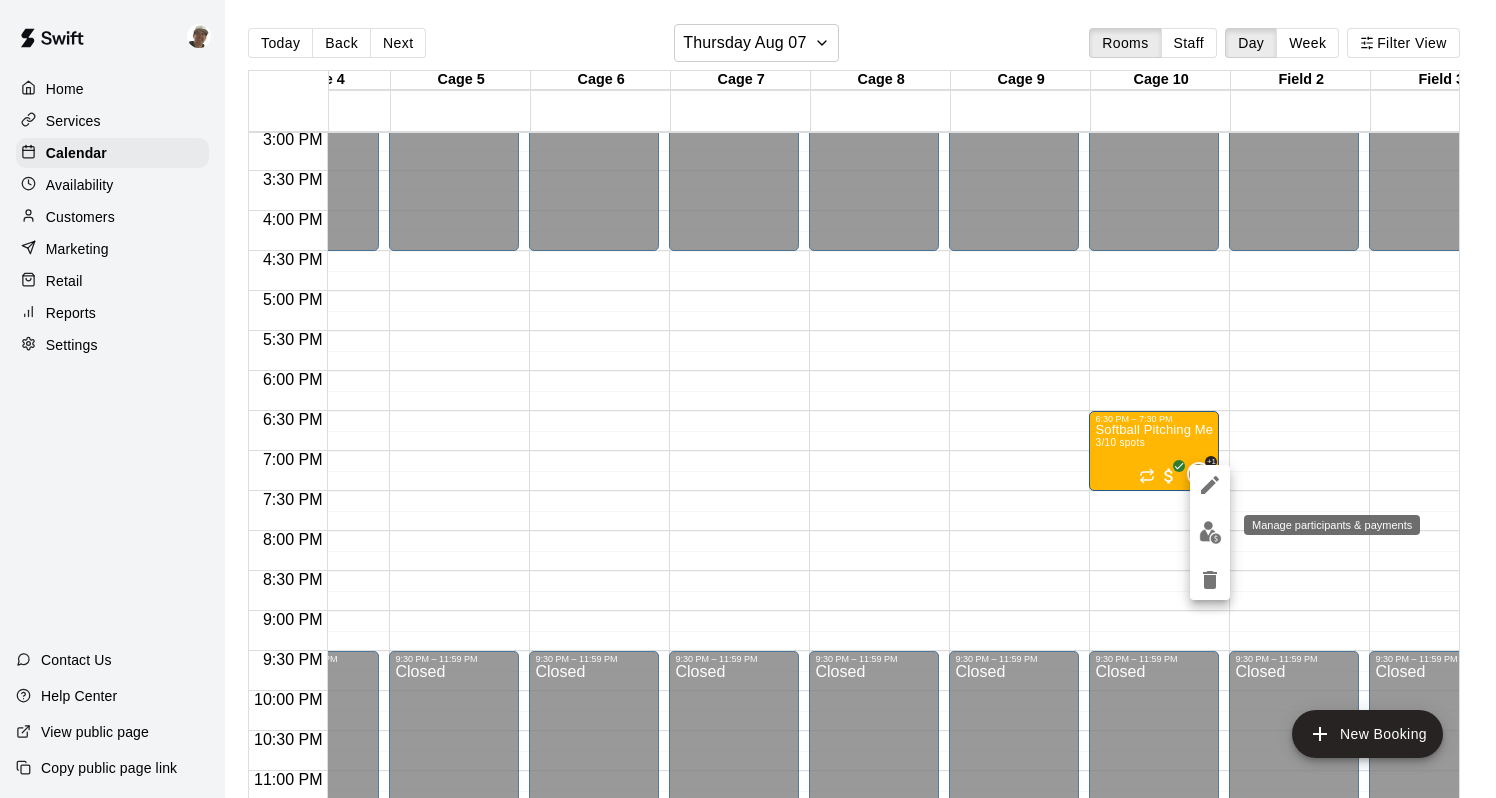 click at bounding box center [1210, 532] 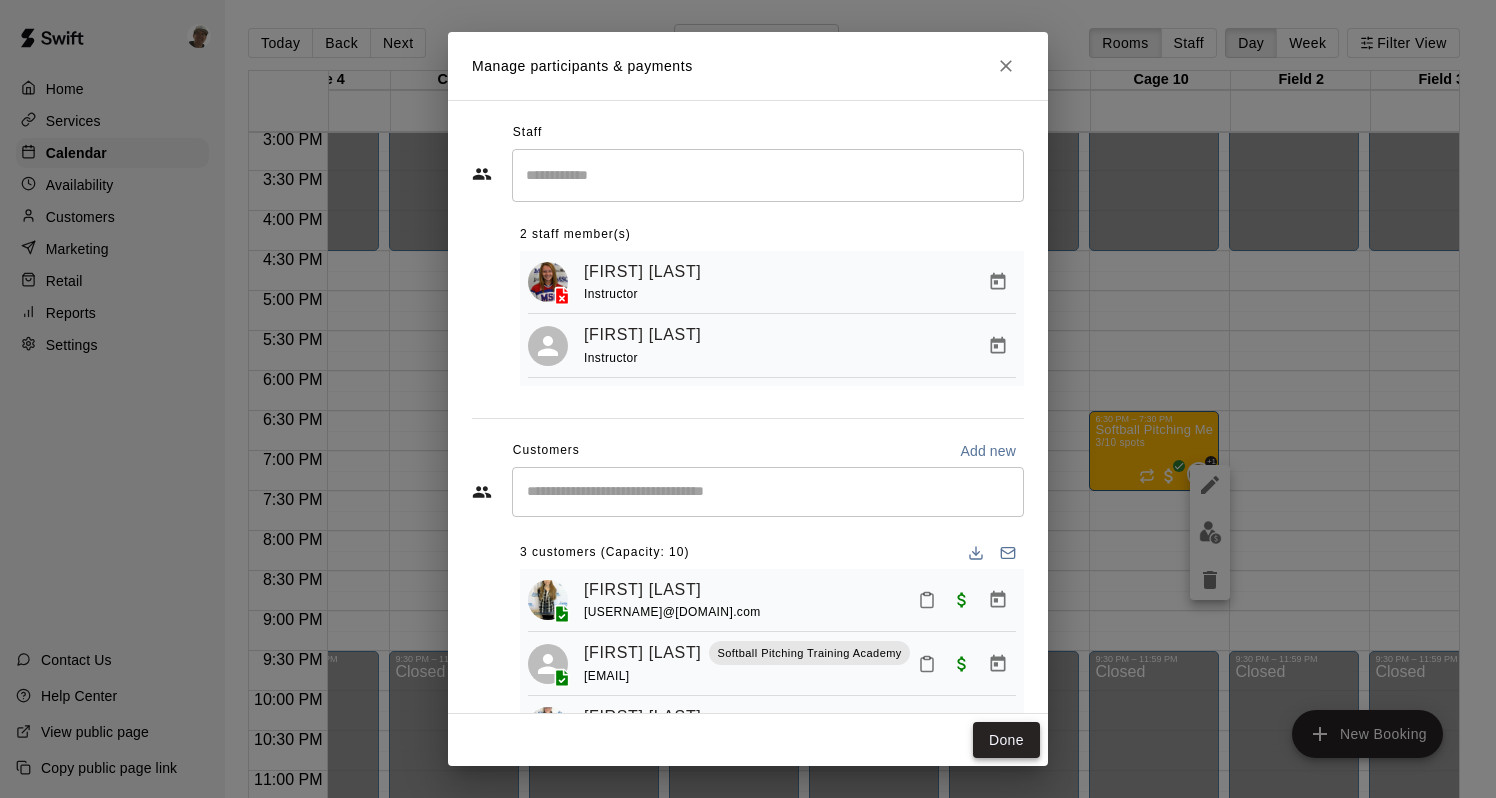 click on "Done" at bounding box center [1006, 740] 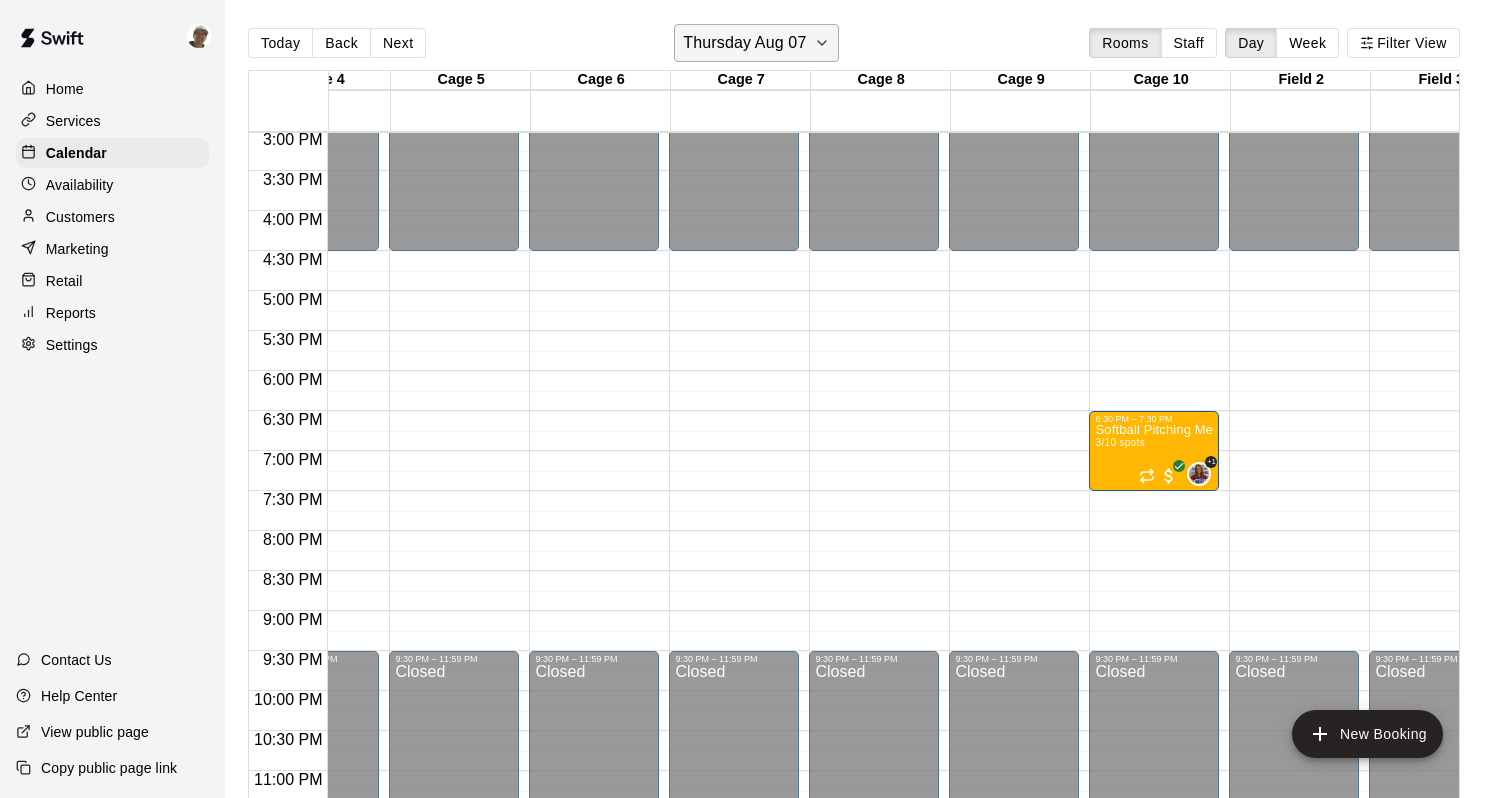 click 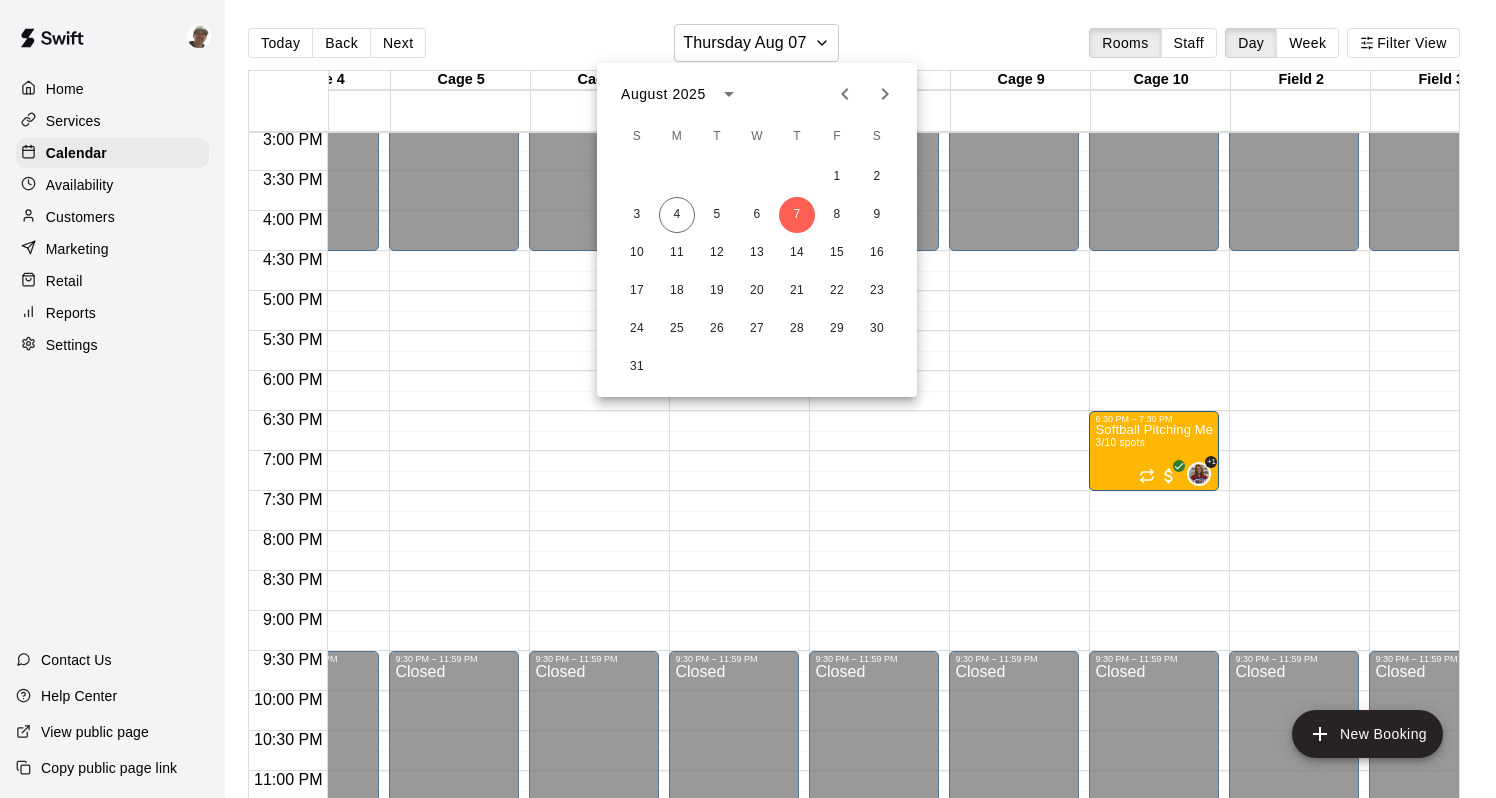 click 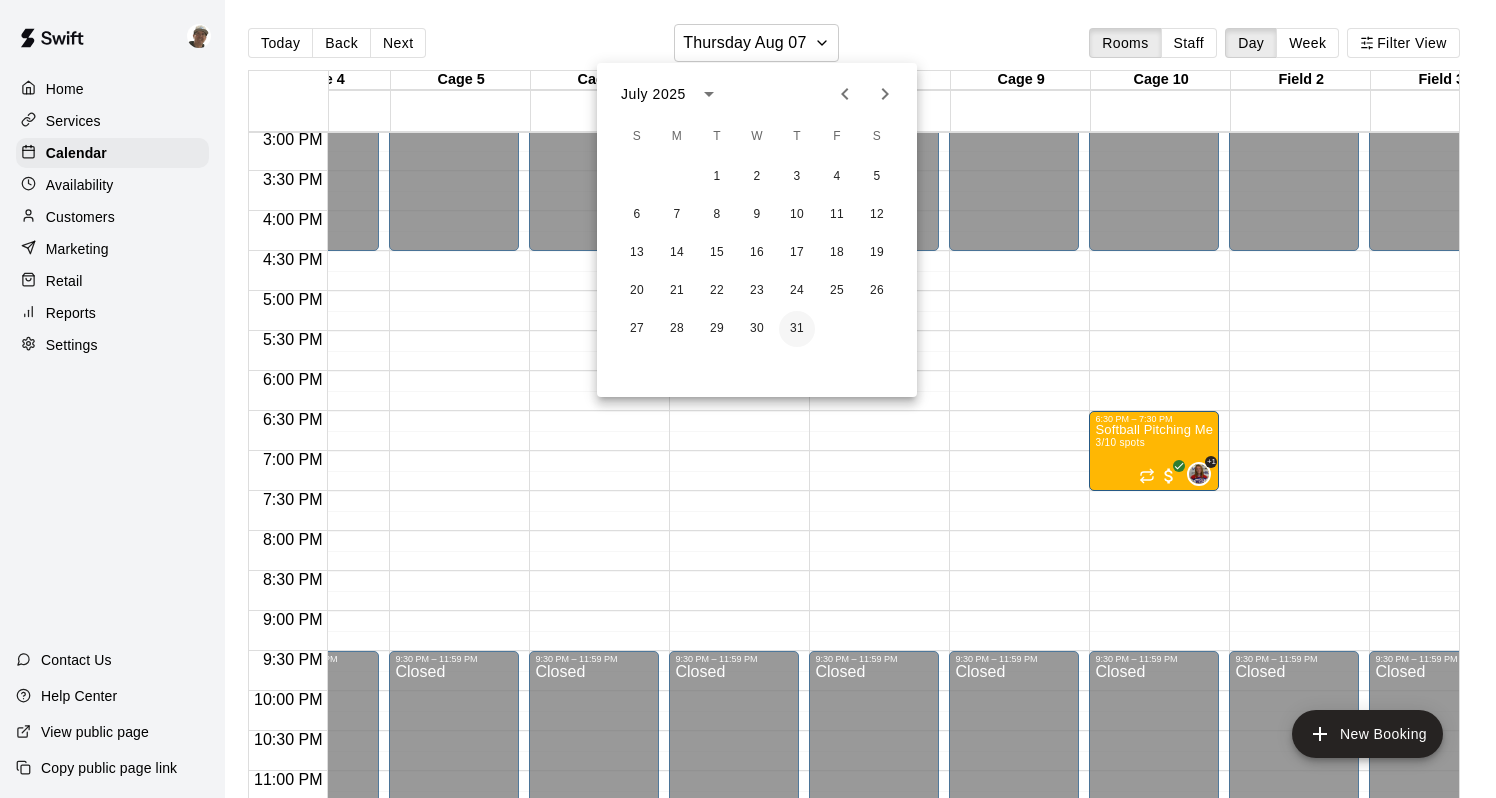 click on "31" at bounding box center [797, 329] 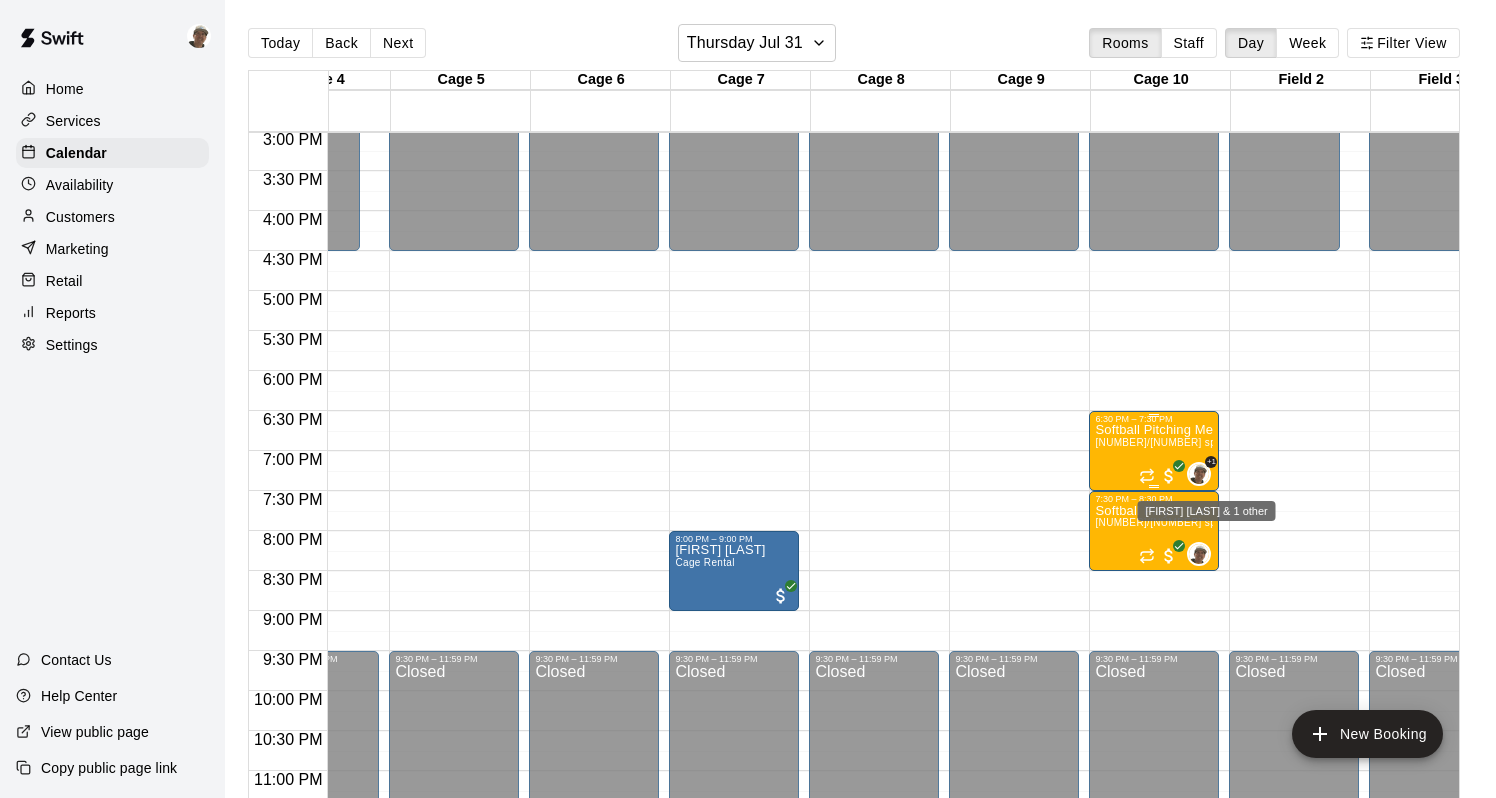 click at bounding box center [1199, 474] 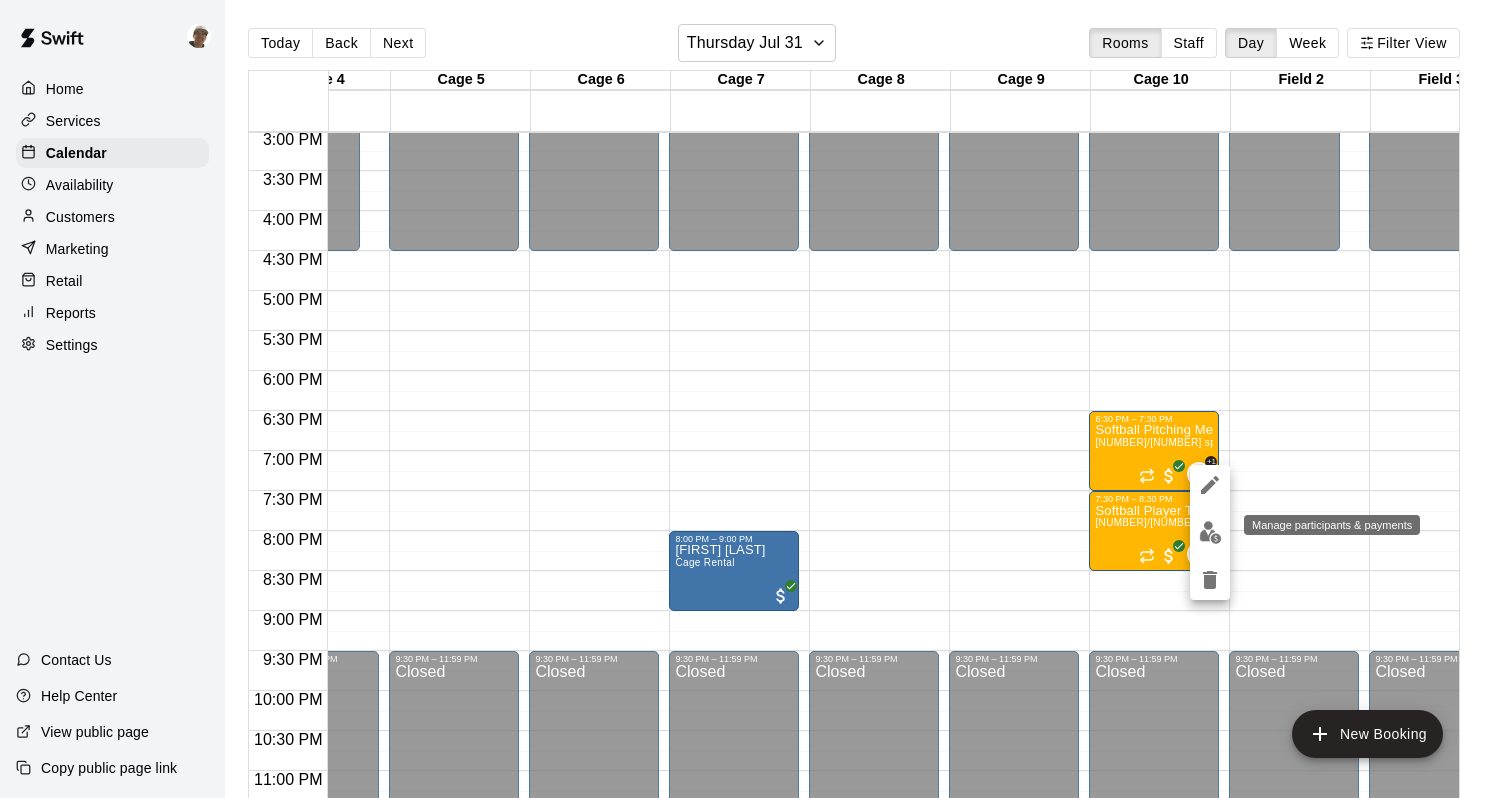 click at bounding box center (1210, 532) 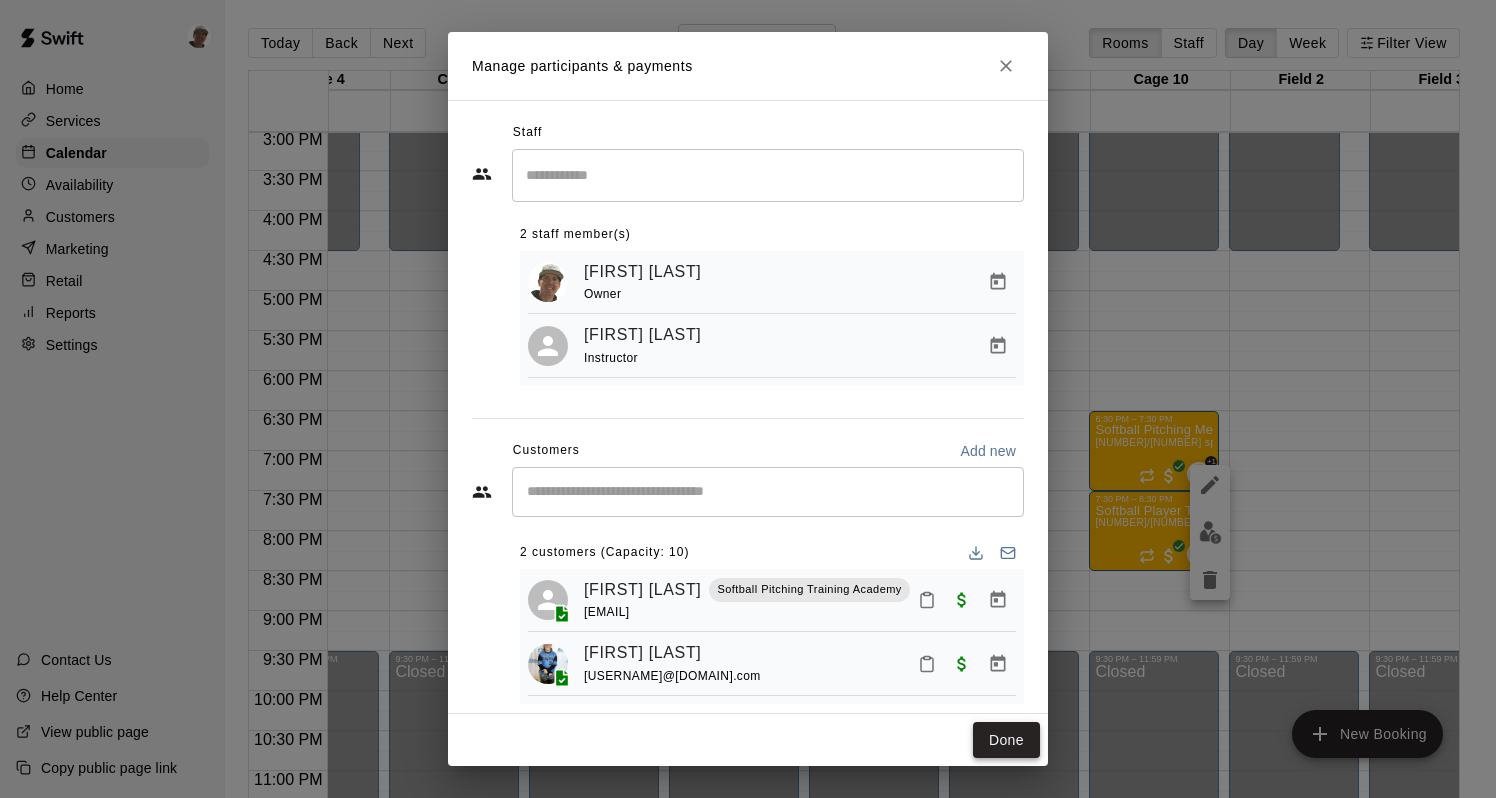click on "Done" at bounding box center [1006, 740] 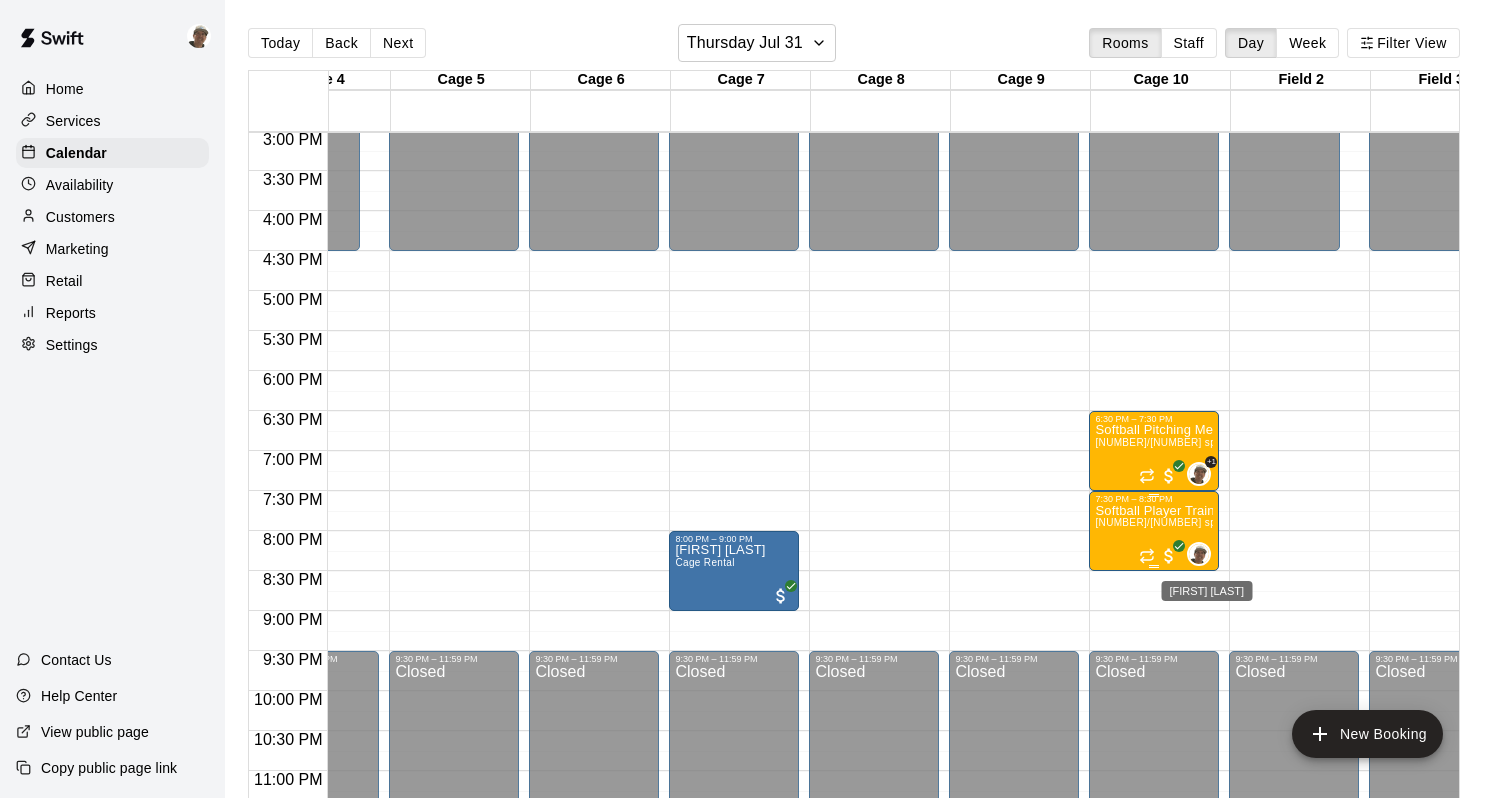 click at bounding box center (1199, 554) 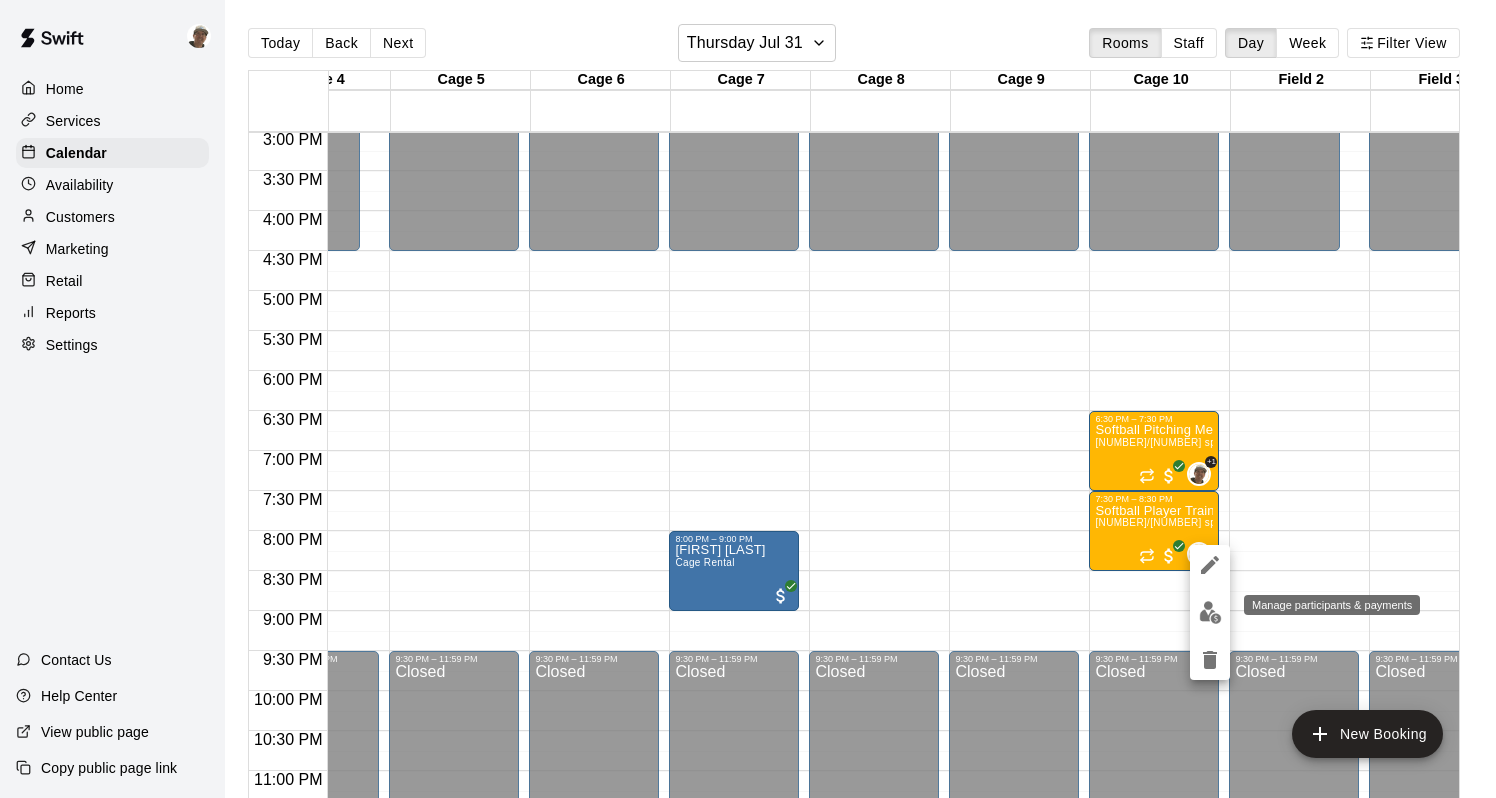 click at bounding box center [1210, 612] 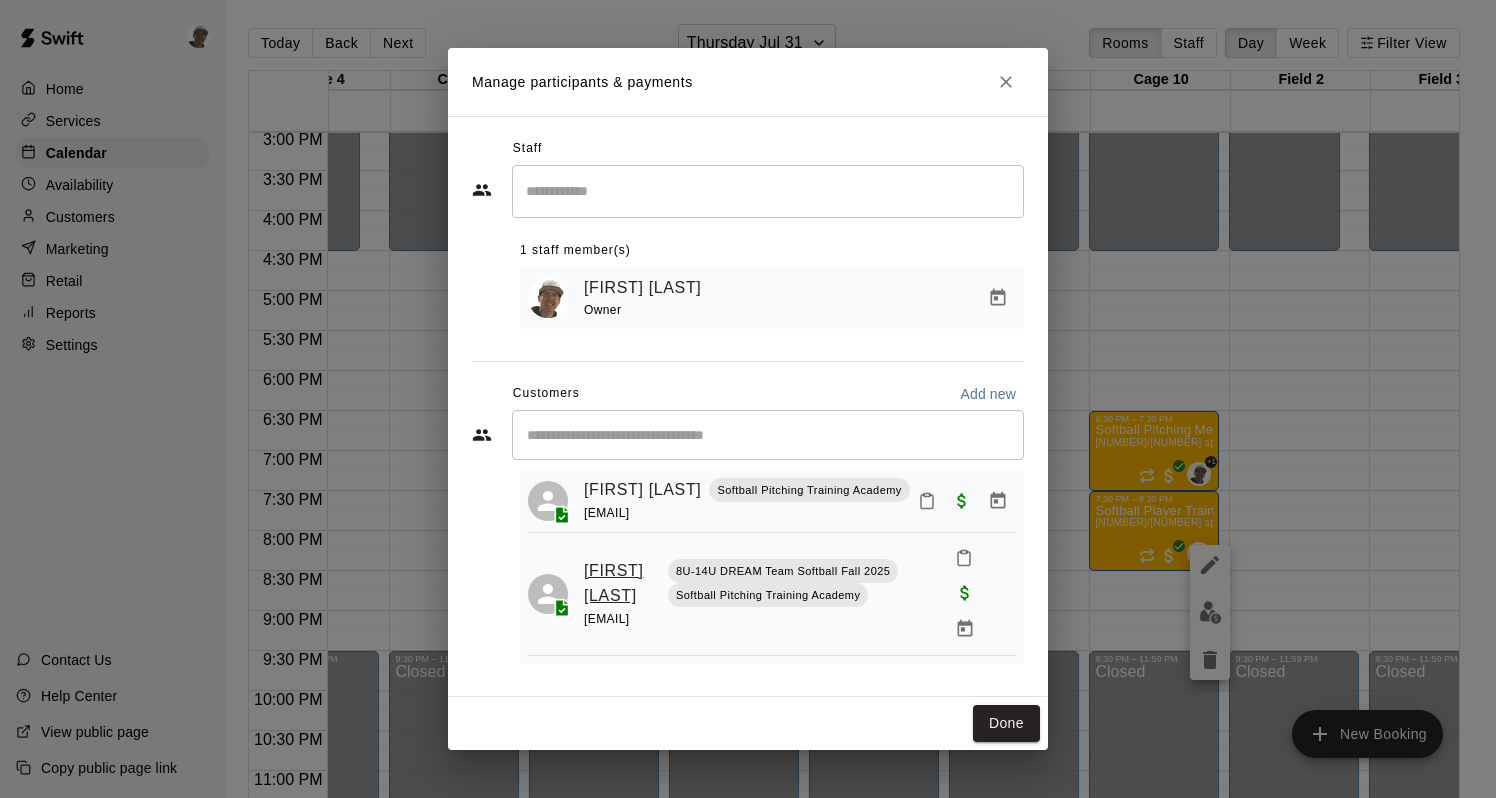 click on "[FIRST] [LAST]" at bounding box center [622, 583] 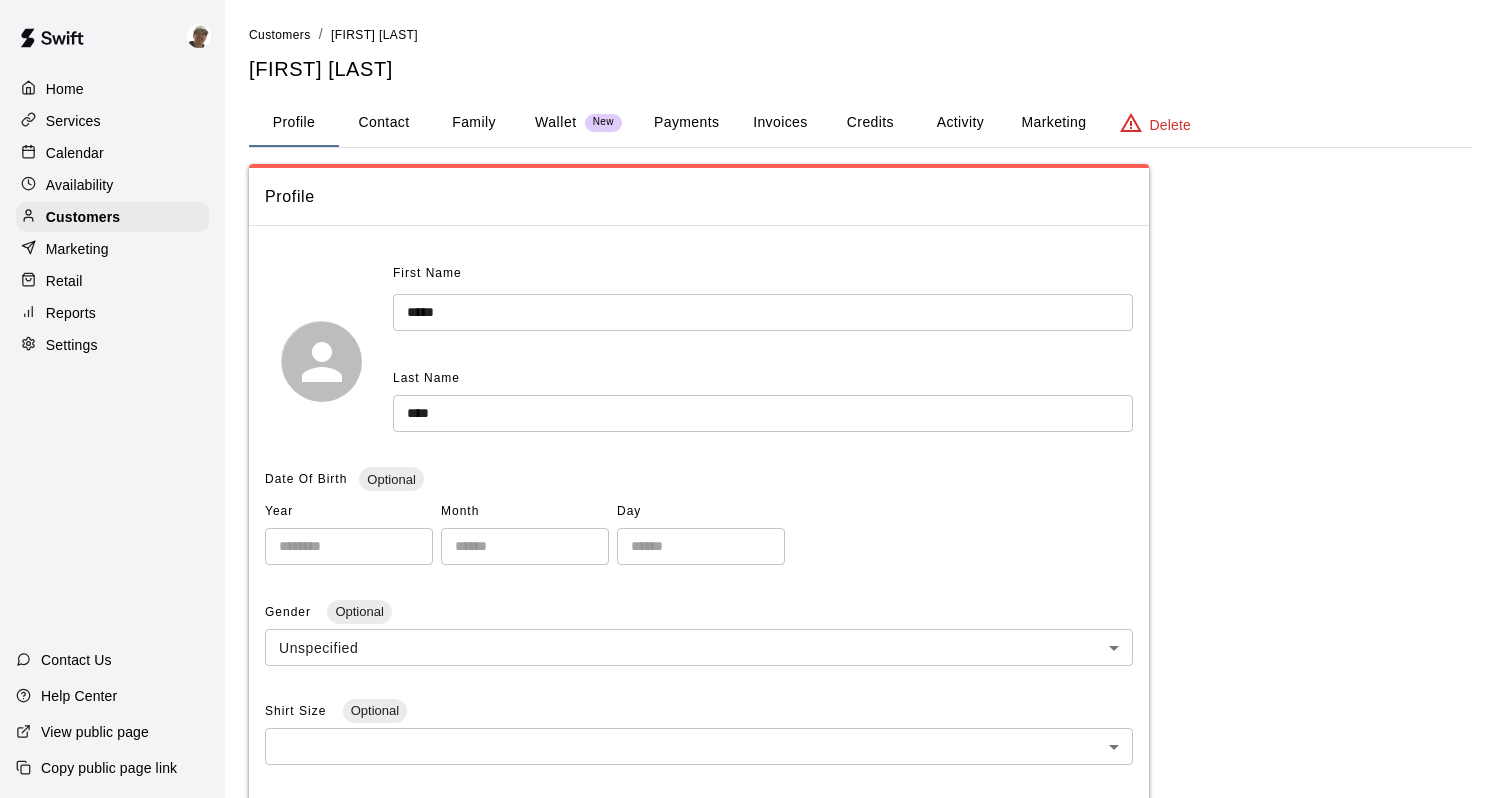 click on "Payments" at bounding box center [686, 123] 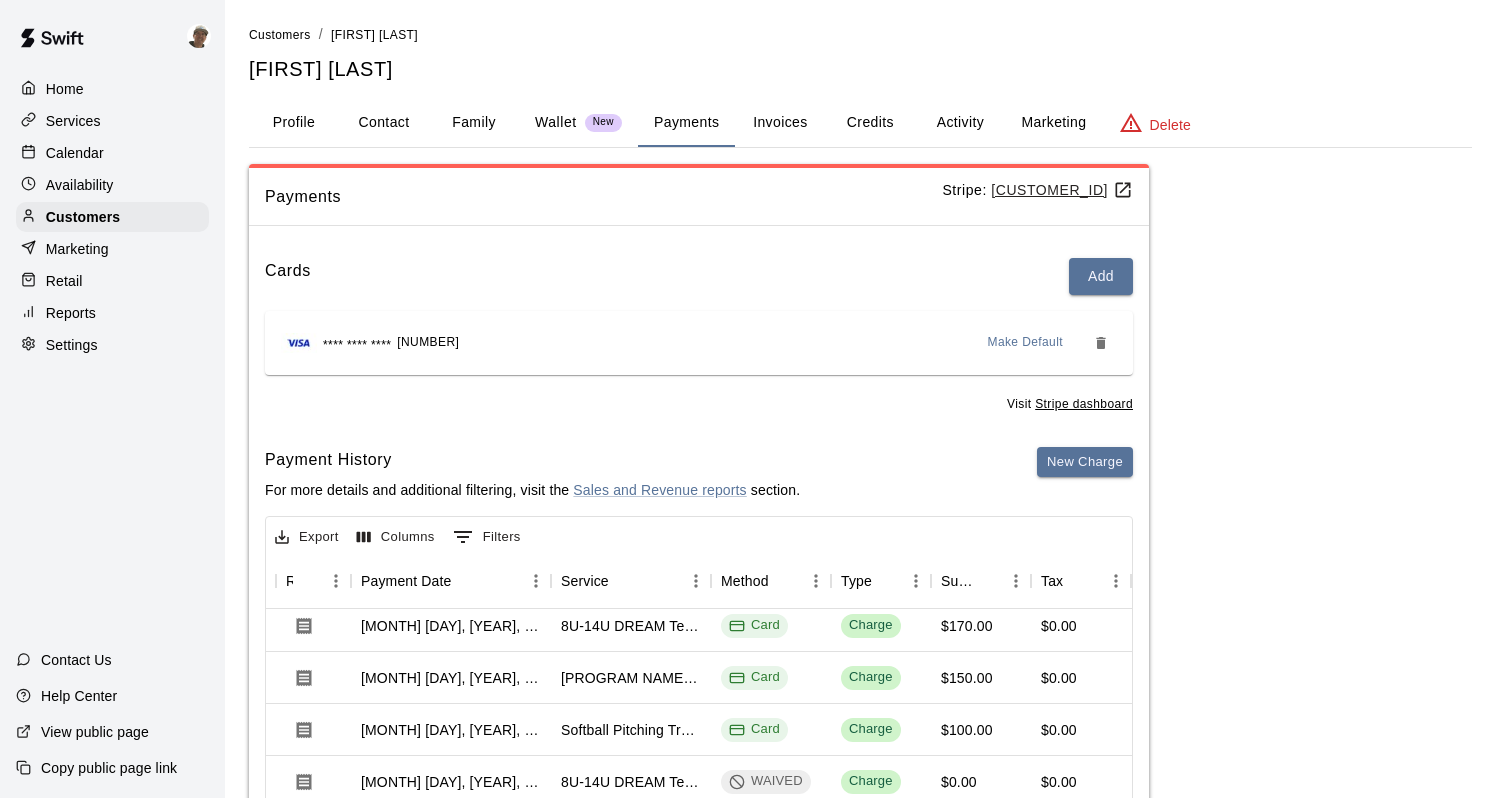scroll, scrollTop: 0, scrollLeft: 170, axis: horizontal 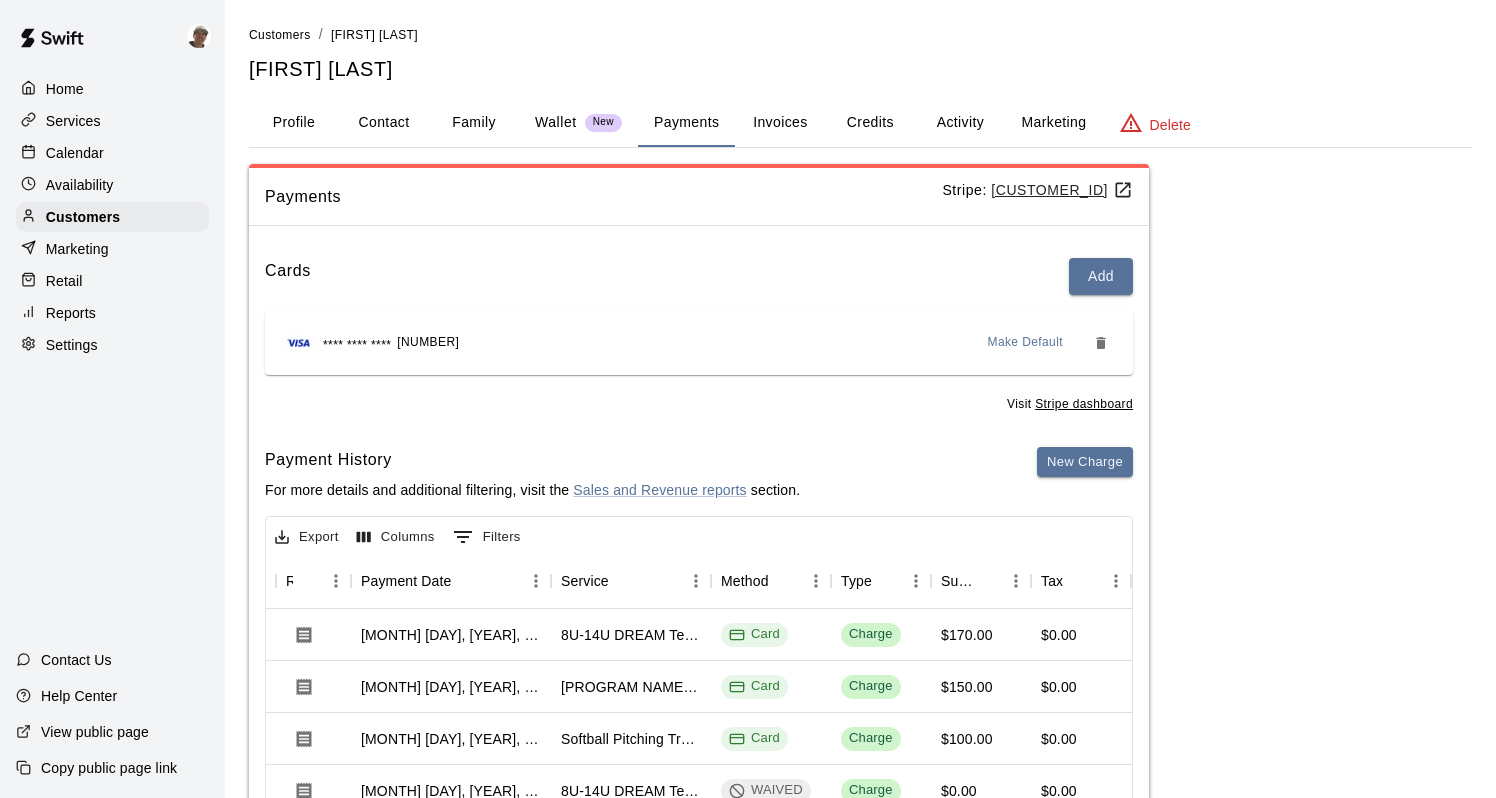 click on "Payments Stripe:   cus_[ID] Cards Add **** **** **** [LAST_4_DIGITS] Make Default Visit   Stripe dashboard   Payment History For more details and additional filtering,   visit the   Sales and Revenue reports   section. New Charge Export Columns 0 Filters Id Refund Receipt Payment Date Service Method Type Subtotal Tax Custom Fee Total Card Payment Credits Used [ID] [MONTH] [DAY], [TIME] [AM/PM] [PROGRAM NAME]   Card Charge $[AMOUNT] $[AMOUNT] $[AMOUNT] $[AMOUNT] N/A [ID] [MONTH] [DAY], [TIME] [AM/PM] [PROGRAM NAME]   Card Charge $[AMOUNT] $[AMOUNT] $[AMOUNT] $[AMOUNT] N/A [ID] [MONTH] [DAY], [TIME] [AM/PM] Card Charge $[AMOUNT] $[AMOUNT] $[AMOUNT] $[AMOUNT] N/A [ID] [MONTH] [DAY], [TIME] [AM/PM] [PROGRAM NAME] WAIVED Charge $[AMOUNT] $[AMOUNT] $[AMOUNT] $[AMOUNT] N/A [ID] [MONTH] [DAY], [TIME] [AM/PM] [PROGRAM NAME] Card Charge $[AMOUNT] $[AMOUNT] $[AMOUNT] $[AMOUNT] N/A [ID] [MONTH] [DAY], [TIME] [AM/PM] Card Charge $[AMOUNT] $[AMOUNT] $[AMOUNT] $[AMOUNT] N/A [ID] [MONTH] [DAY], [TIME] [AM/PM] [PROGRAM NAME] WAIVED Charge $[AMOUNT]" at bounding box center [860, 567] 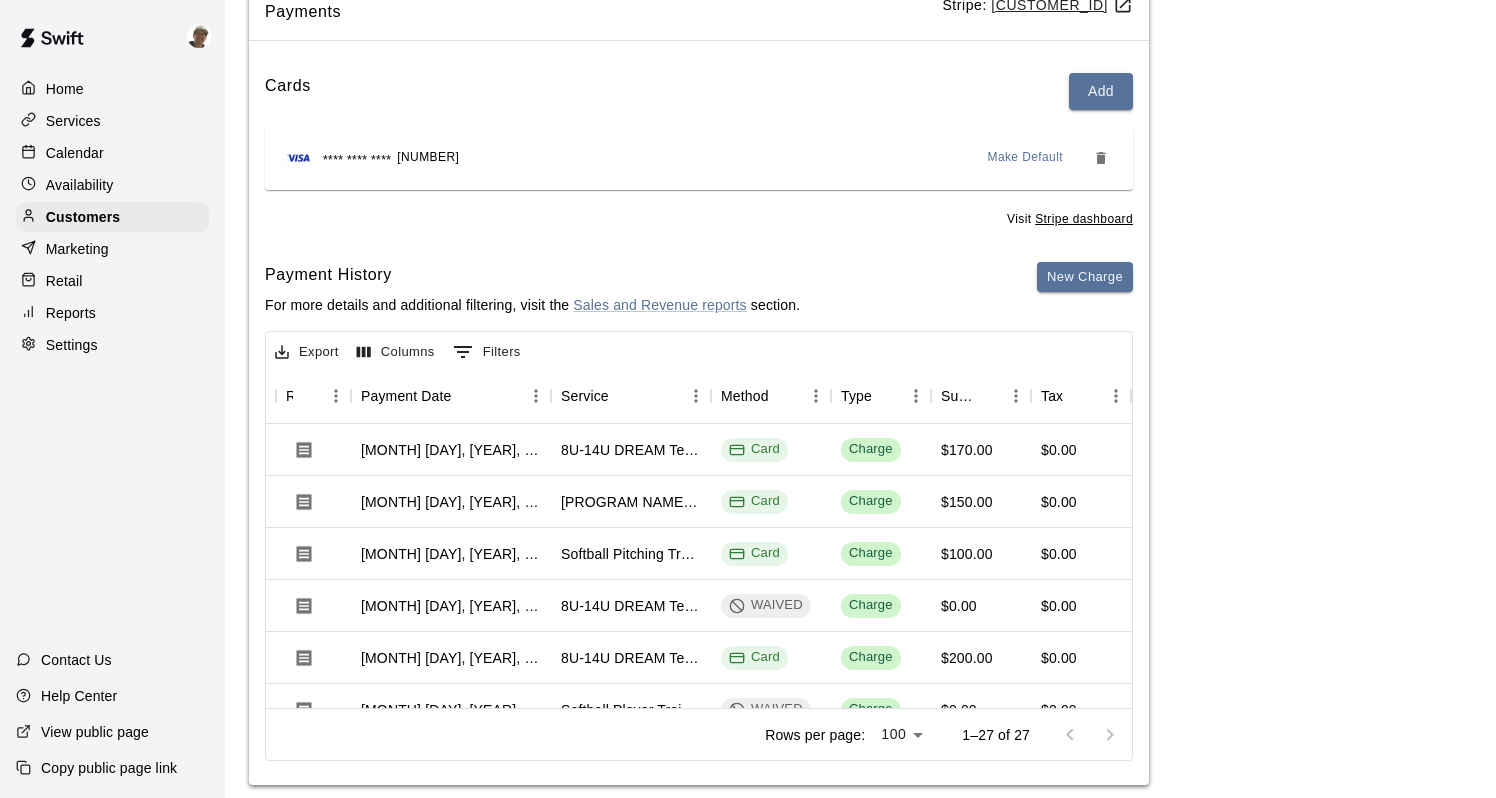 scroll, scrollTop: 189, scrollLeft: 0, axis: vertical 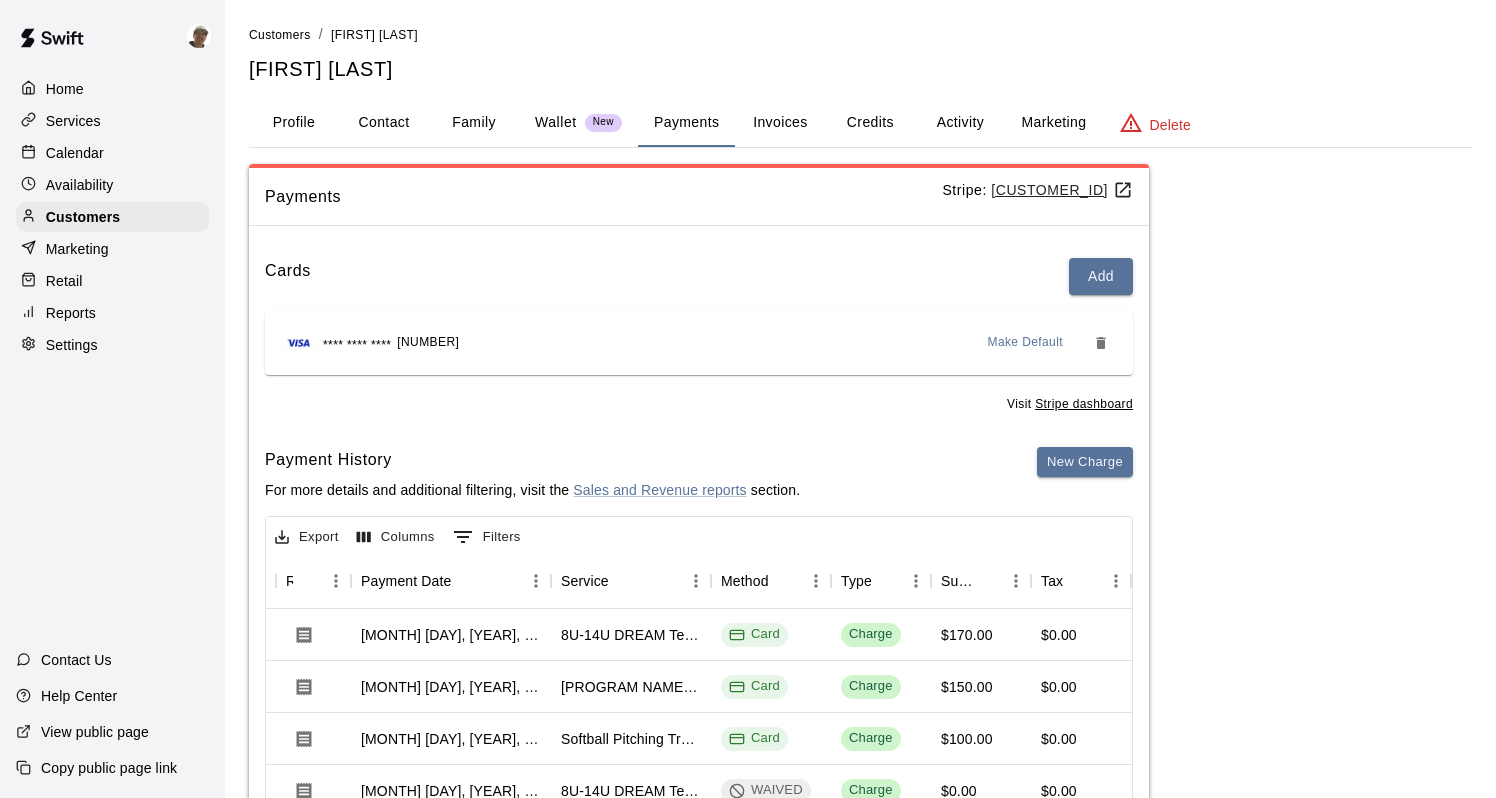 click on "Payments Stripe:   cus_[ID] Cards Add **** **** **** [LAST_4_DIGITS] Make Default Visit   Stripe dashboard   Payment History For more details and additional filtering,   visit the   Sales and Revenue reports   section. New Charge Export Columns 0 Filters Id Refund Receipt Payment Date Service Method Type Subtotal Tax Custom Fee Total Card Payment Credits Used [ID] [MONTH] [DAY], [TIME] [AM/PM] [PROGRAM NAME]   Card Charge $[AMOUNT] $[AMOUNT] $[AMOUNT] $[AMOUNT] N/A [ID] [MONTH] [DAY], [TIME] [AM/PM] [PROGRAM NAME]   Card Charge $[AMOUNT] $[AMOUNT] $[AMOUNT] $[AMOUNT] N/A [ID] [MONTH] [DAY], [TIME] [AM/PM] Card Charge $[AMOUNT] $[AMOUNT] $[AMOUNT] $[AMOUNT] N/A [ID] [MONTH] [DAY], [TIME] [AM/PM] [PROGRAM NAME] WAIVED Charge $[AMOUNT] $[AMOUNT] $[AMOUNT] $[AMOUNT] N/A [ID] [MONTH] [DAY], [TIME] [AM/PM] [PROGRAM NAME] Card Charge $[AMOUNT] $[AMOUNT] $[AMOUNT] $[AMOUNT] N/A [ID] [MONTH] [DAY], [TIME] [AM/PM] Card Charge $[AMOUNT] $[AMOUNT] $[AMOUNT] $[AMOUNT] N/A [ID] [MONTH] [DAY], [TIME] [AM/PM] [PROGRAM NAME] WAIVED Charge $[AMOUNT]" at bounding box center (860, 567) 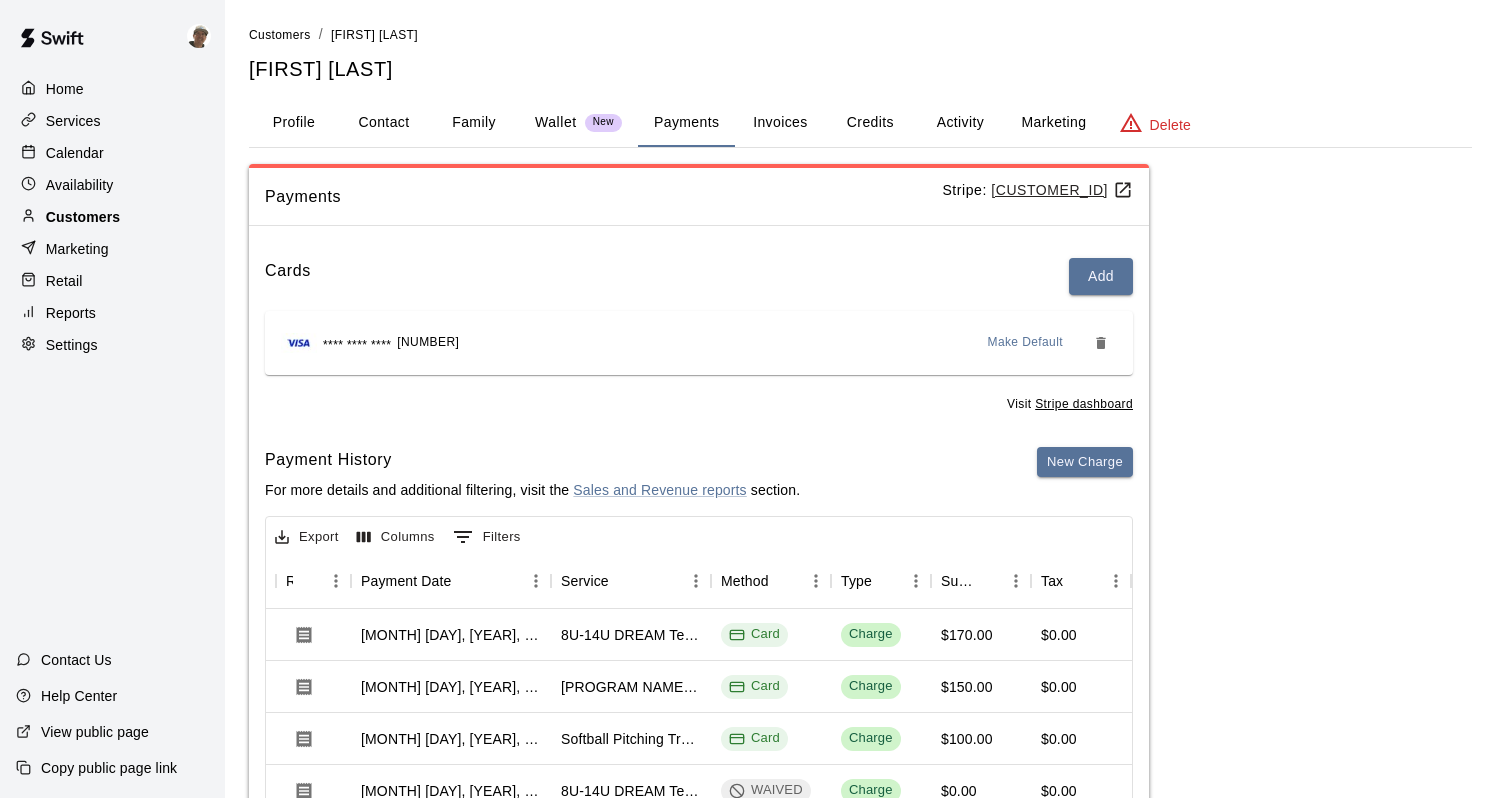 click on "Customers" at bounding box center (112, 217) 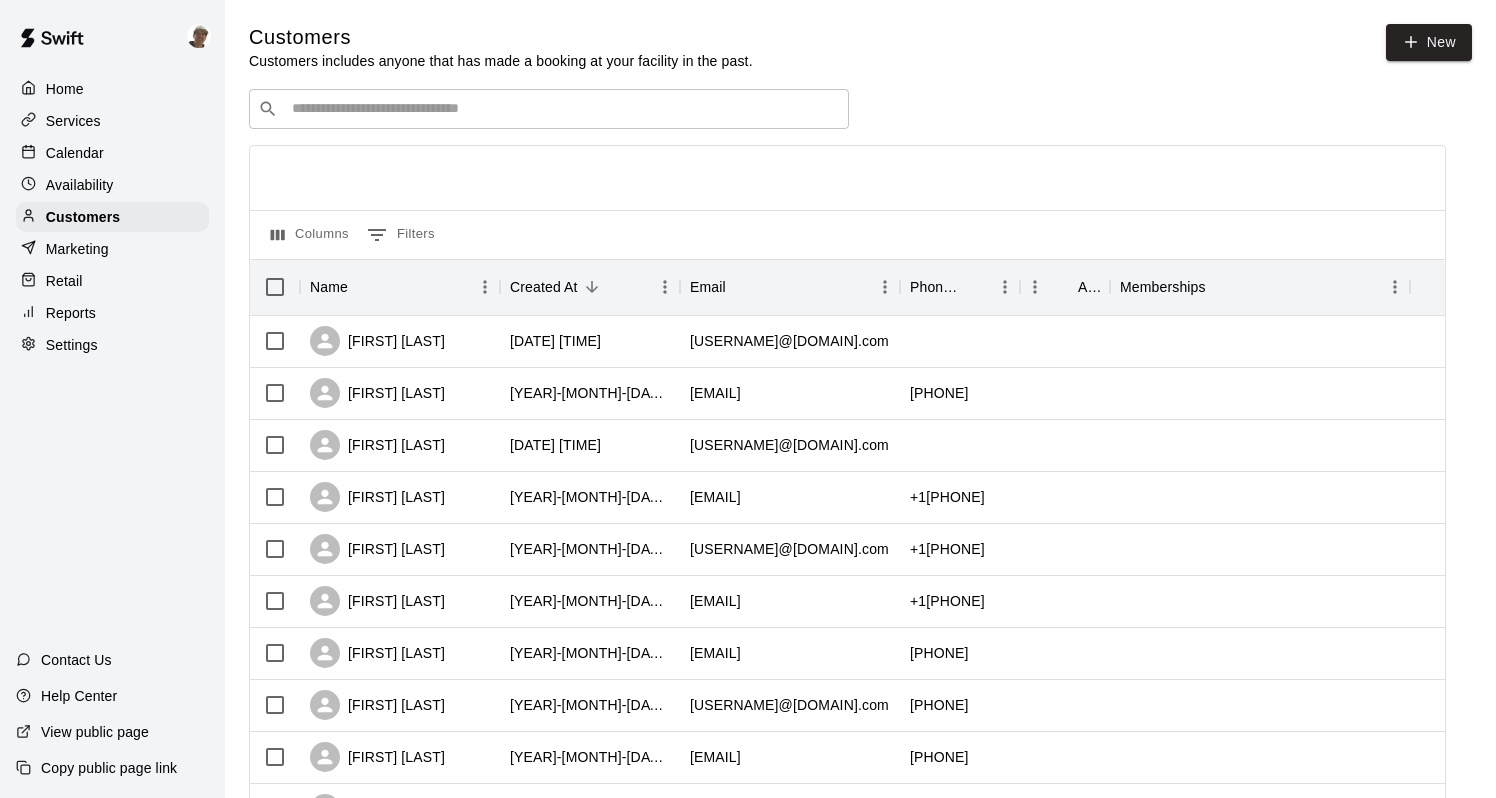 click at bounding box center [563, 109] 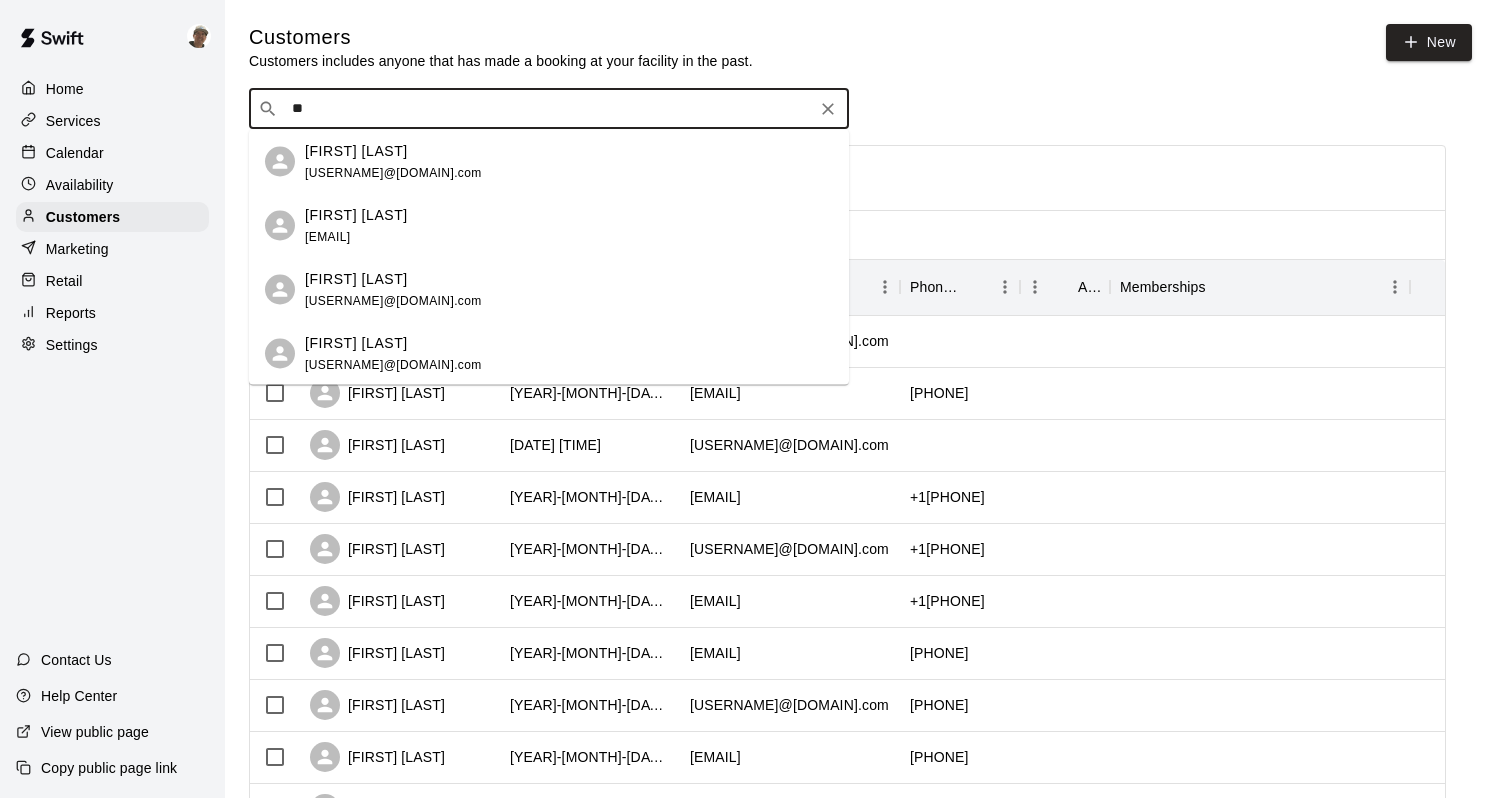 type on "*" 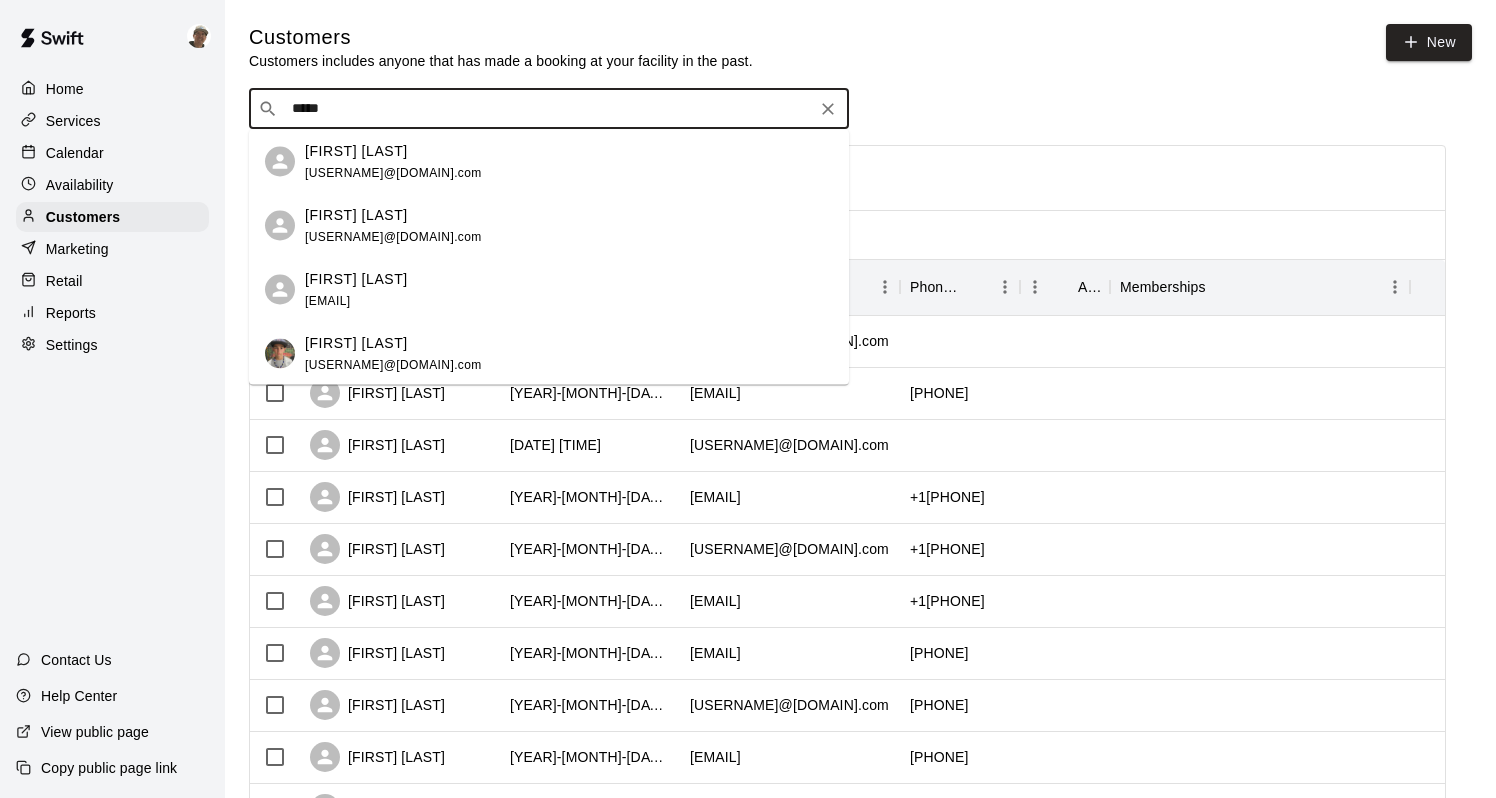 click on "​ ***** ​" at bounding box center (847, 109) 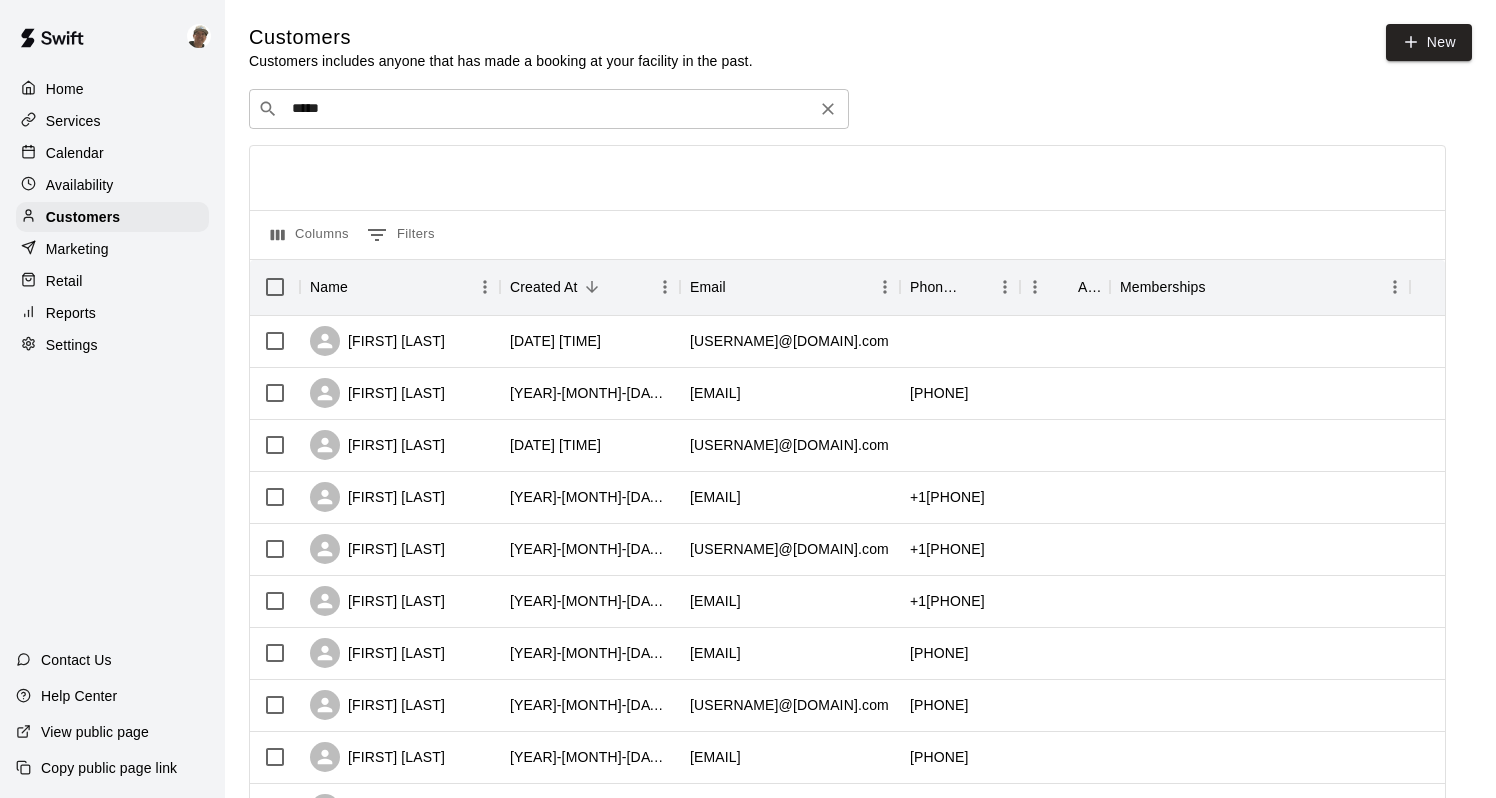 click on "*****" at bounding box center [548, 109] 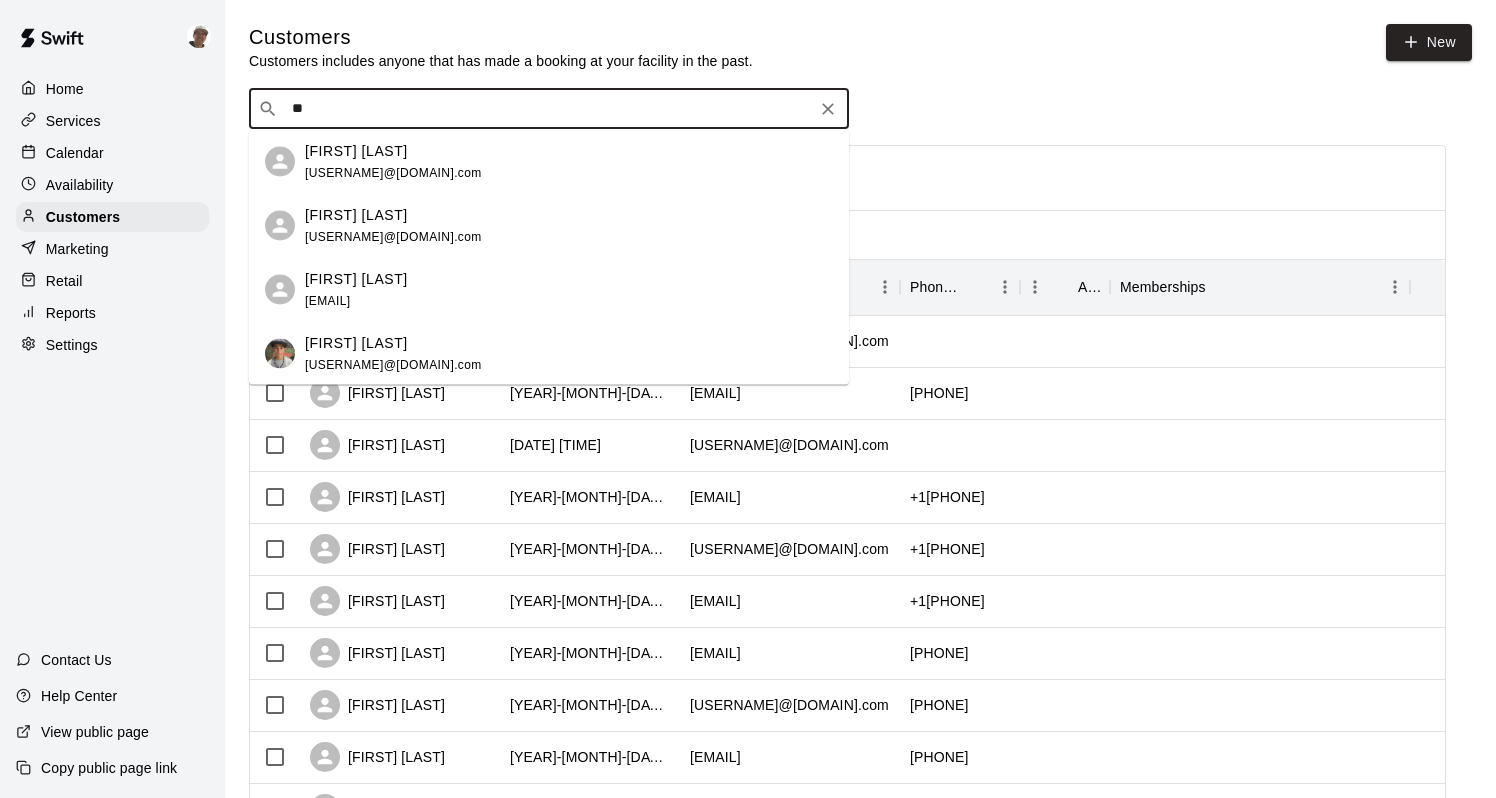 type on "*" 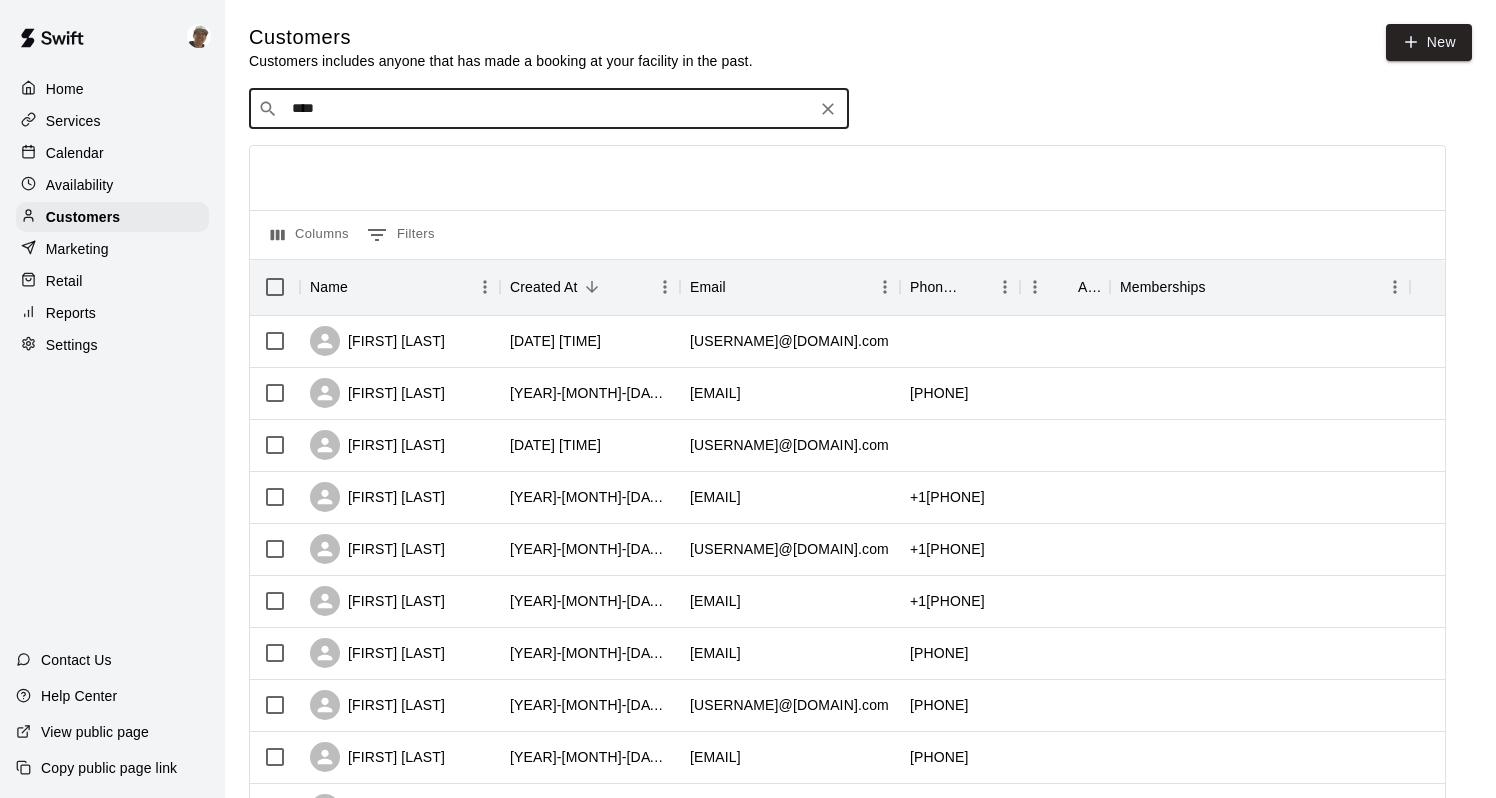 type on "*****" 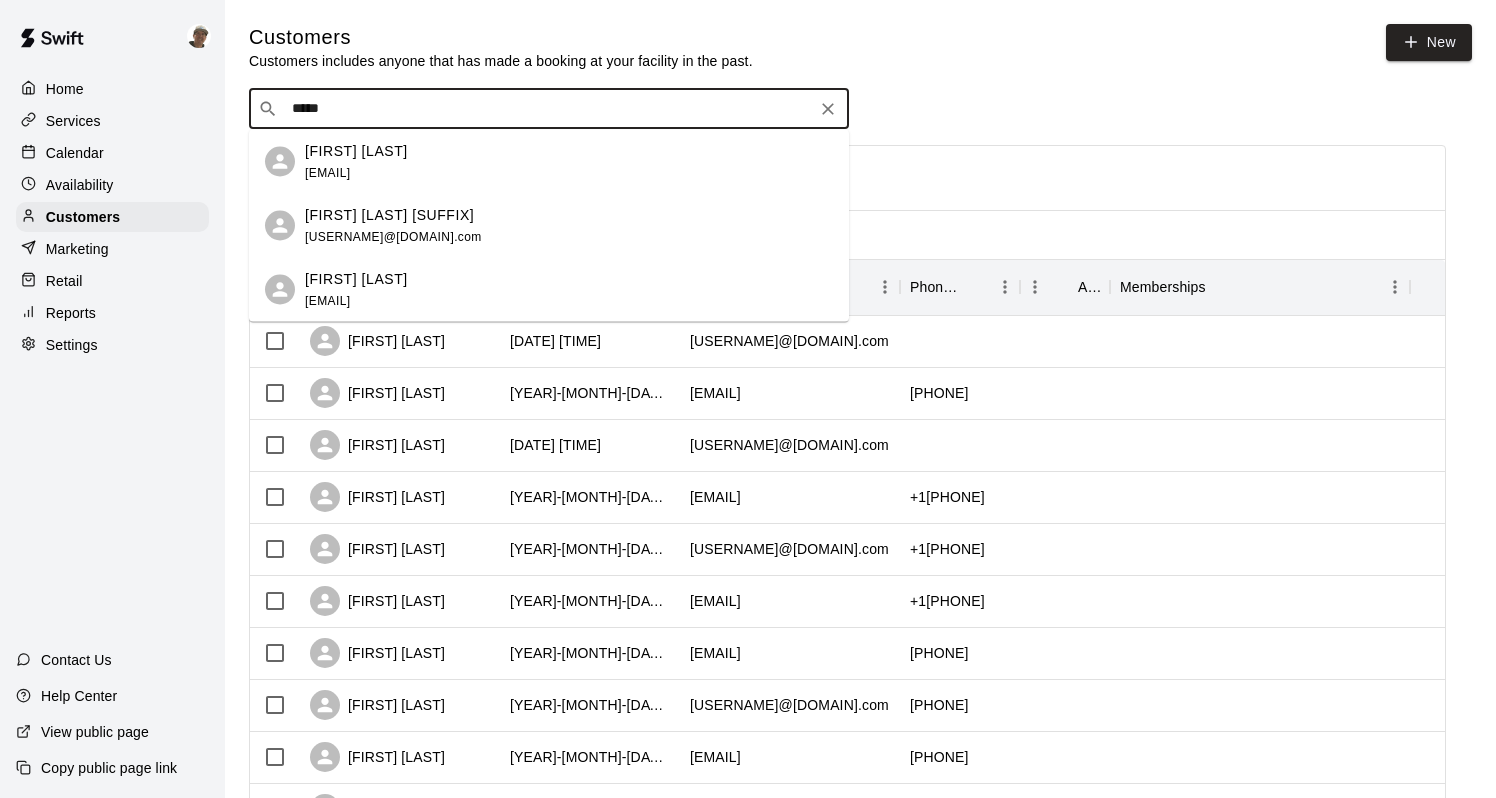 click on "[FIRST] [LAST] [USERNAME]@[DOMAIN].com" at bounding box center (569, 289) 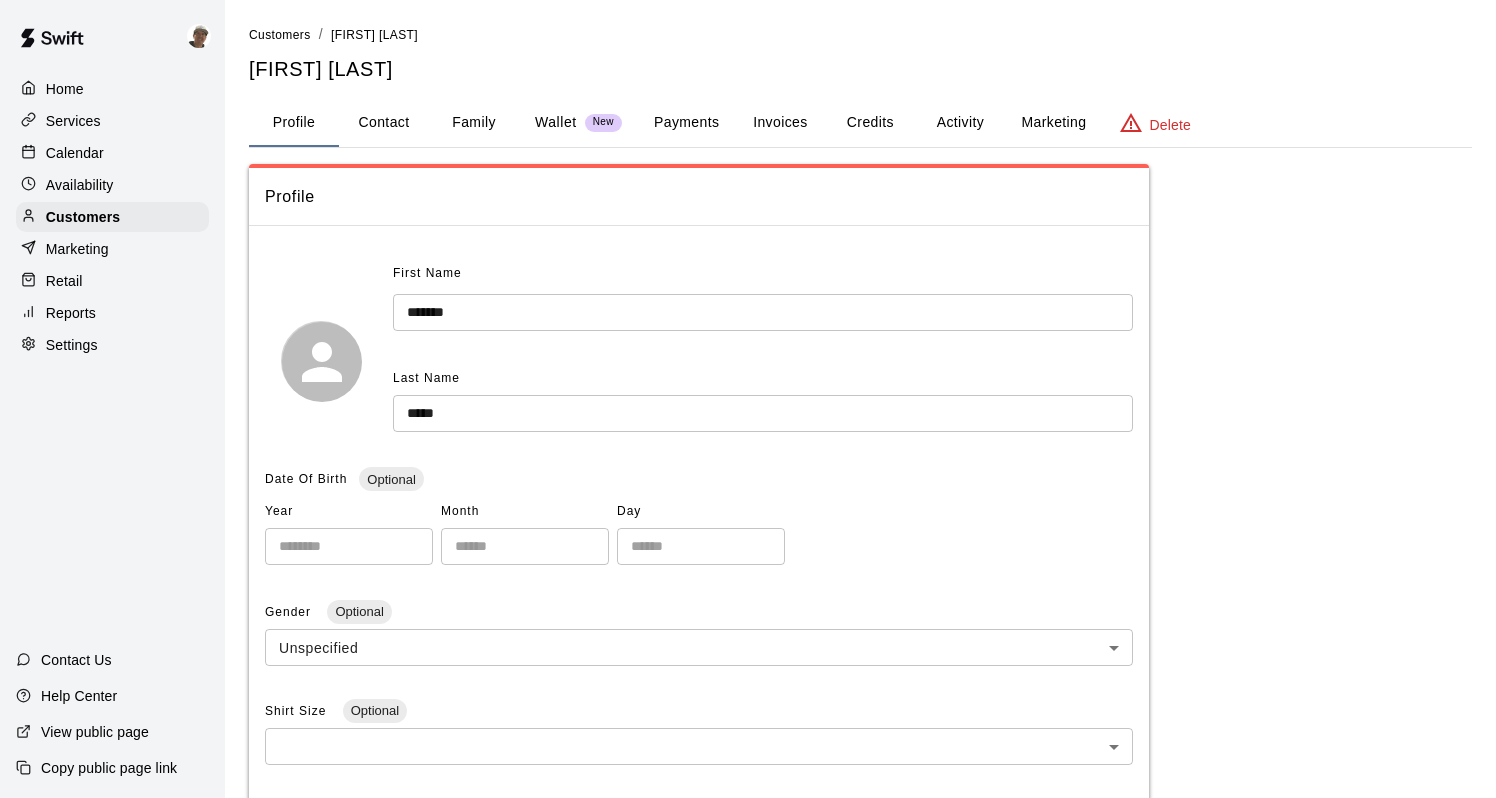 click on "Contact" at bounding box center (384, 123) 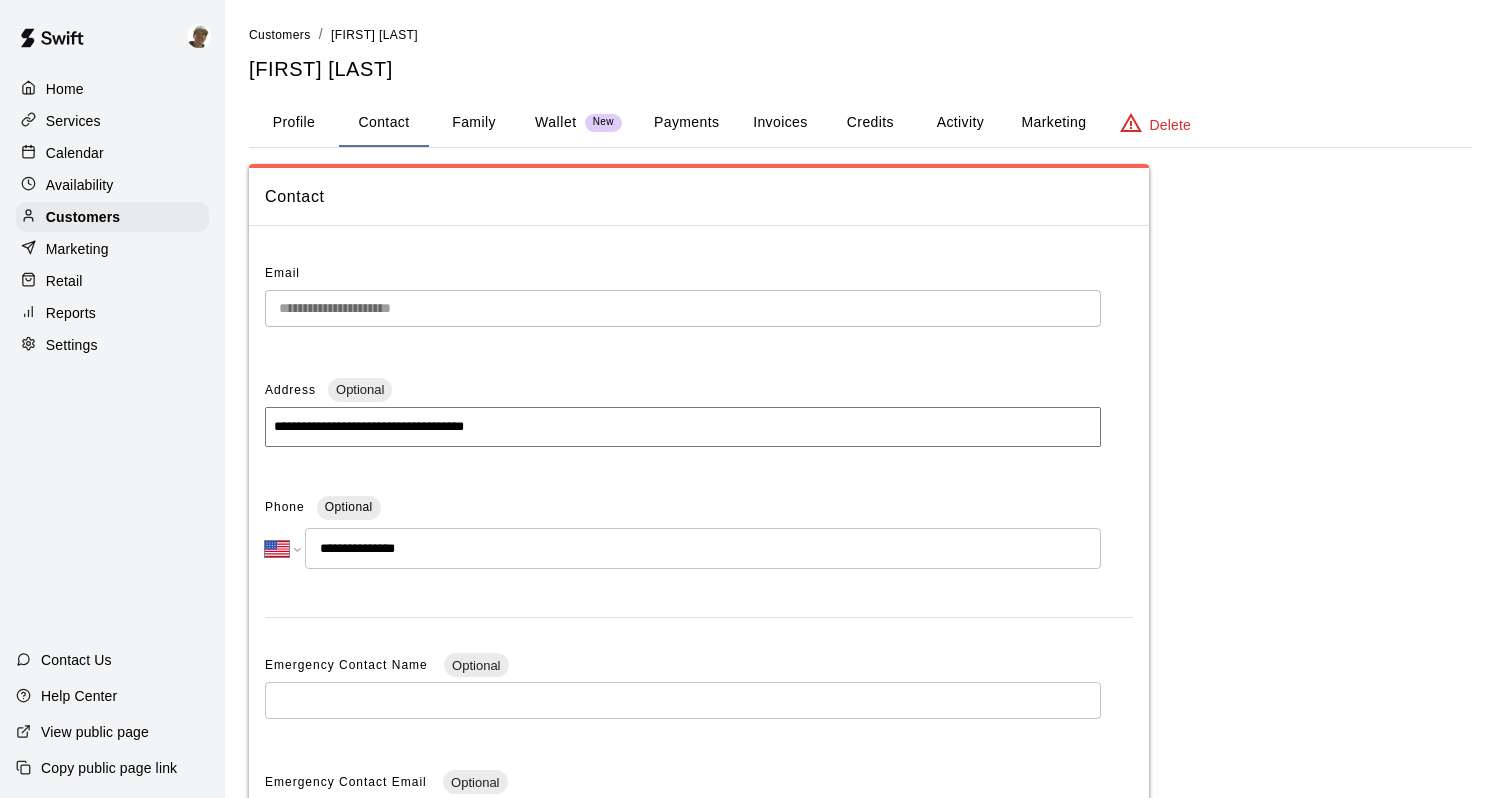 click on "**********" at bounding box center (699, 633) 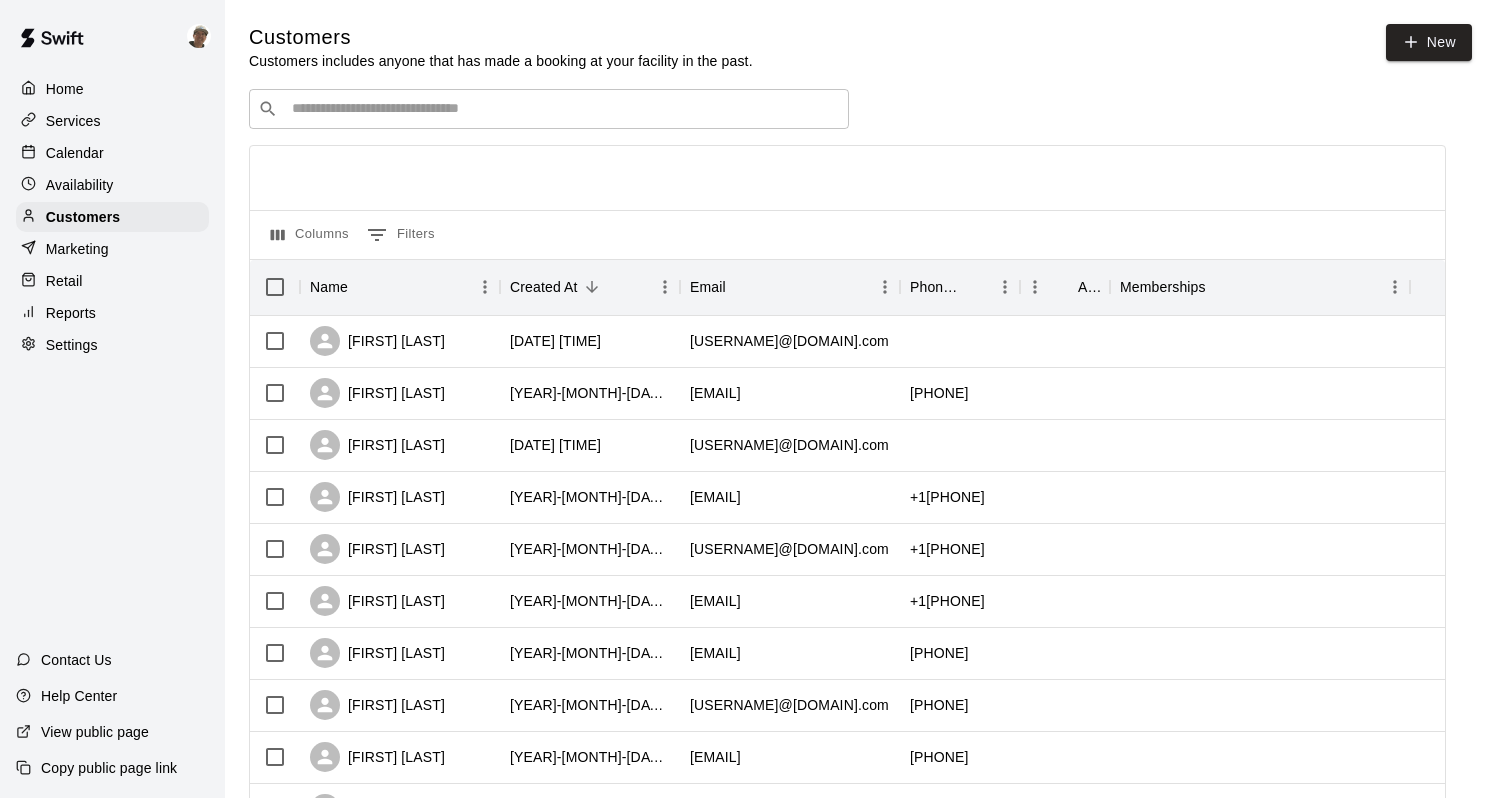 click at bounding box center [563, 109] 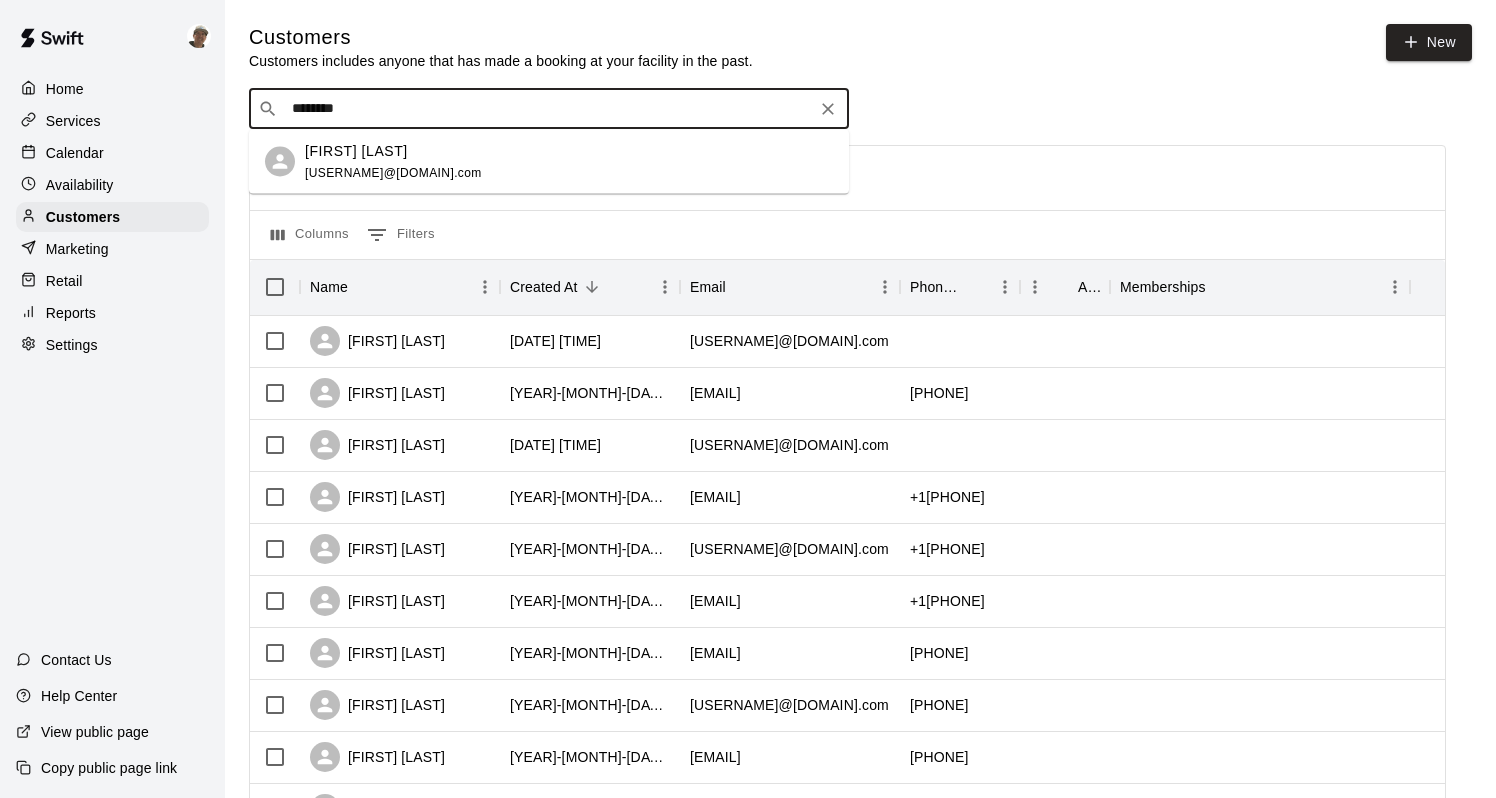 type on "*********" 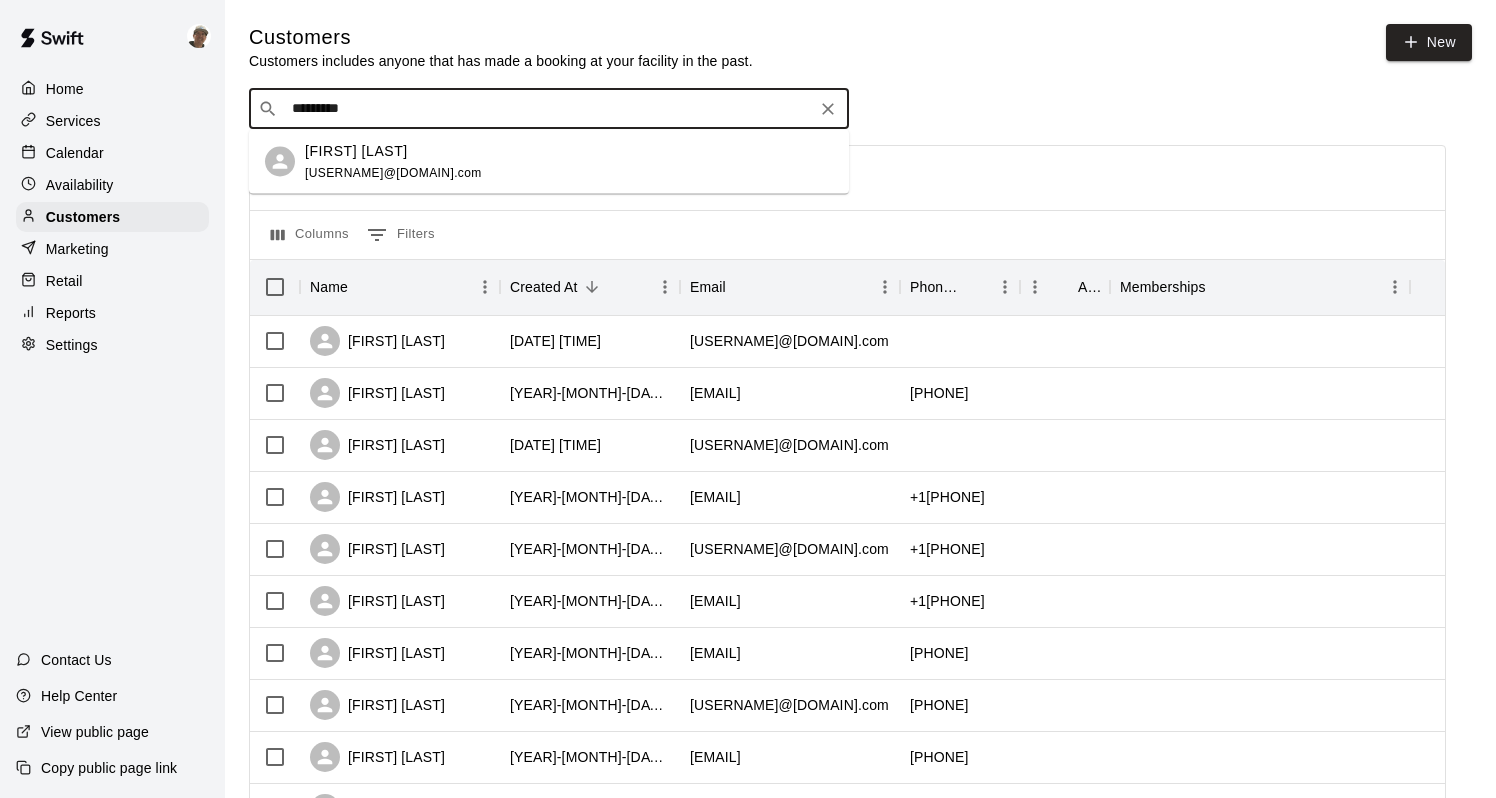 click on "[FIRST] [LAST] [USERNAME]@[DOMAIN].com" at bounding box center (569, 161) 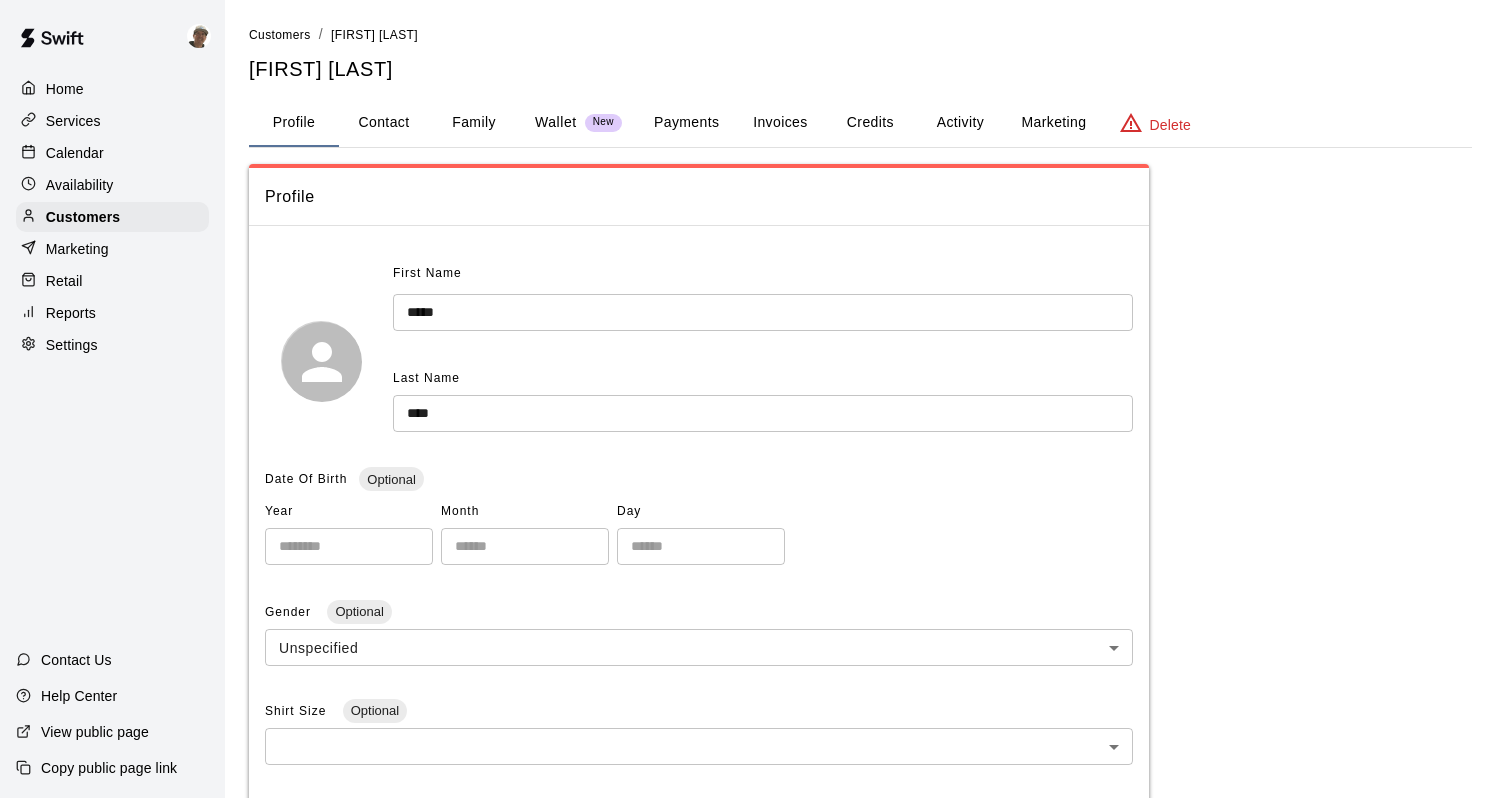 click on "Contact" at bounding box center (384, 123) 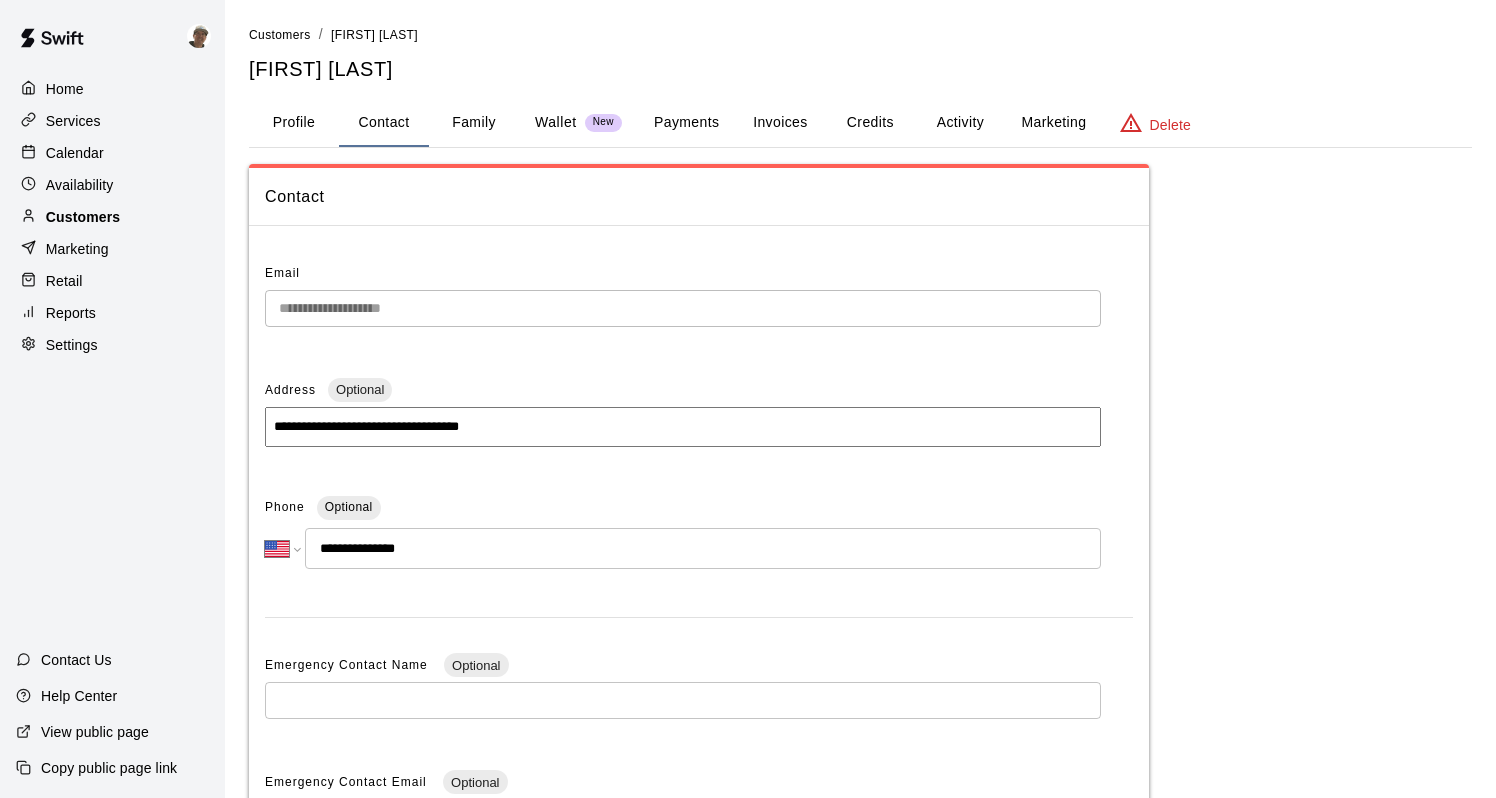 click on "Customers" at bounding box center (112, 217) 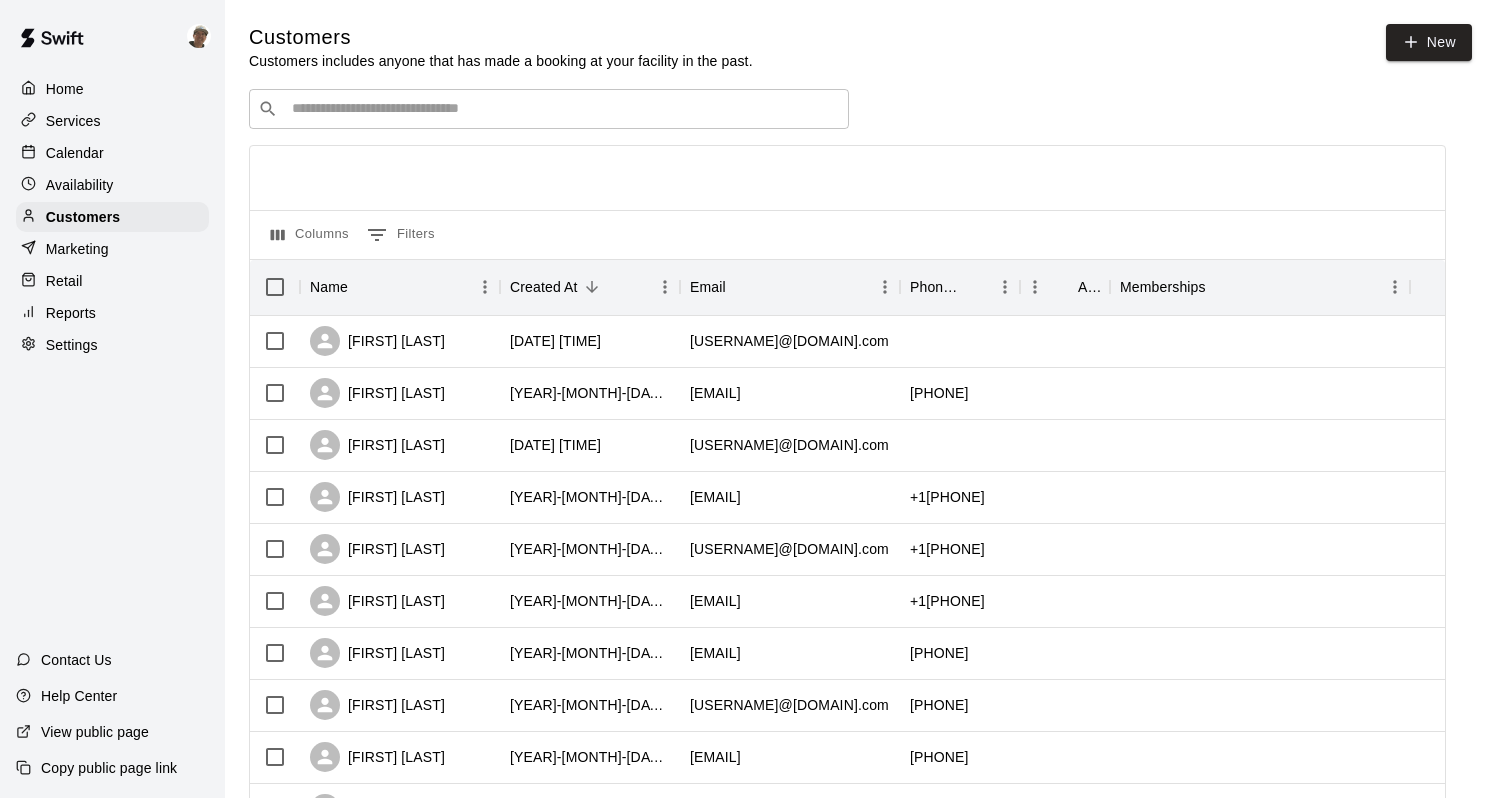 click at bounding box center (563, 109) 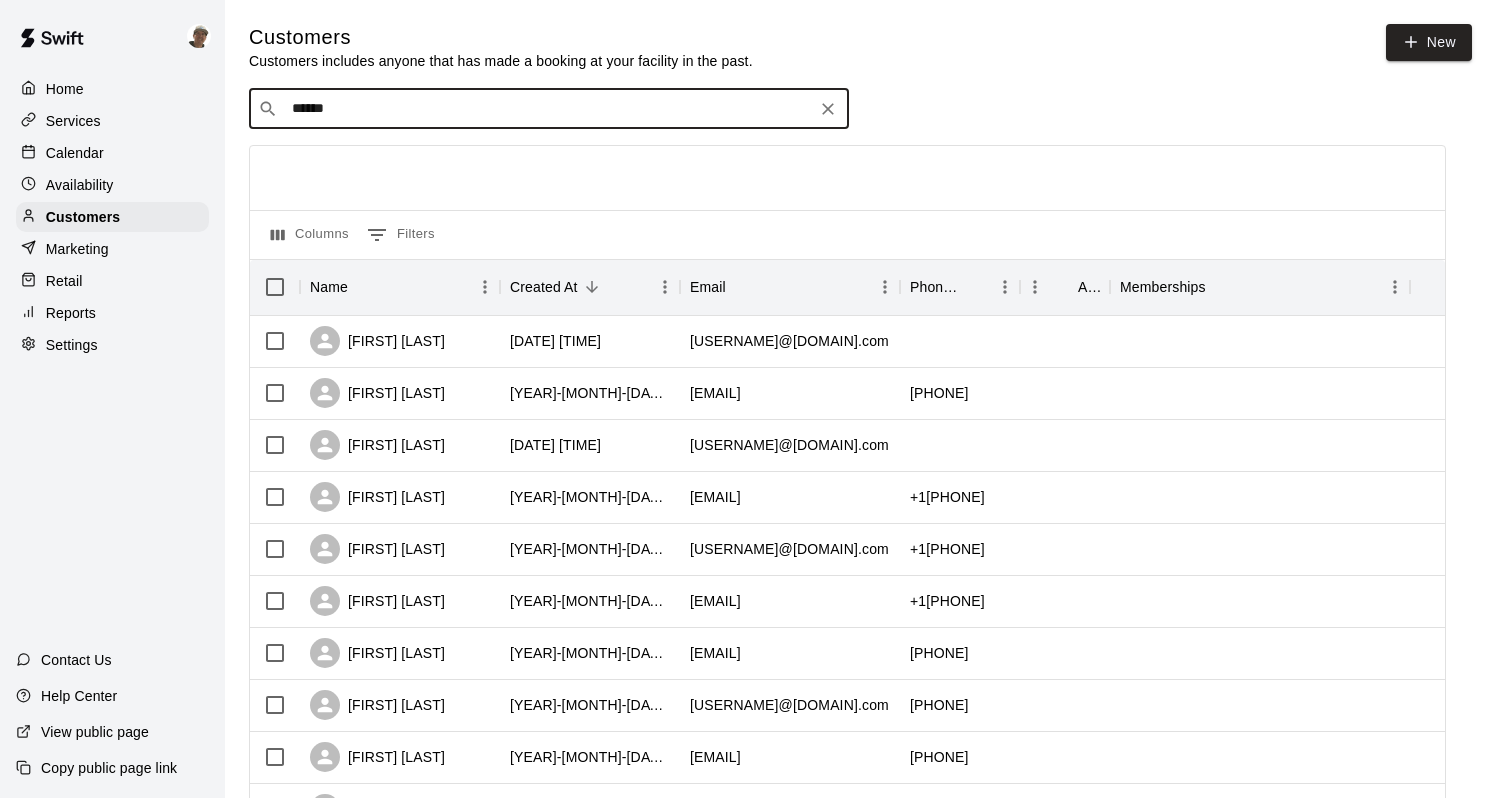 type on "*******" 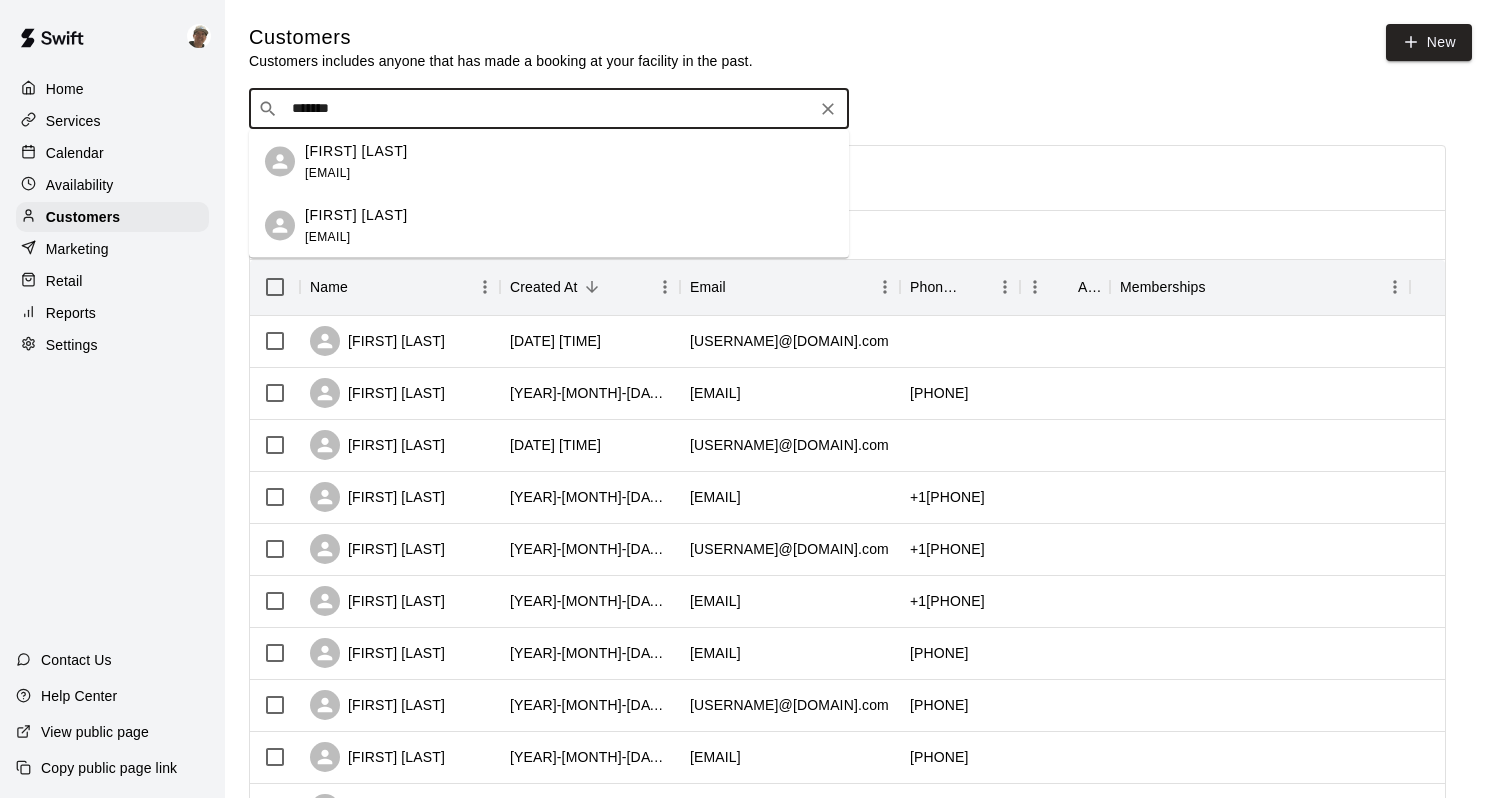 click on "[FIRST] [LAST] [EMAIL]" at bounding box center [569, 225] 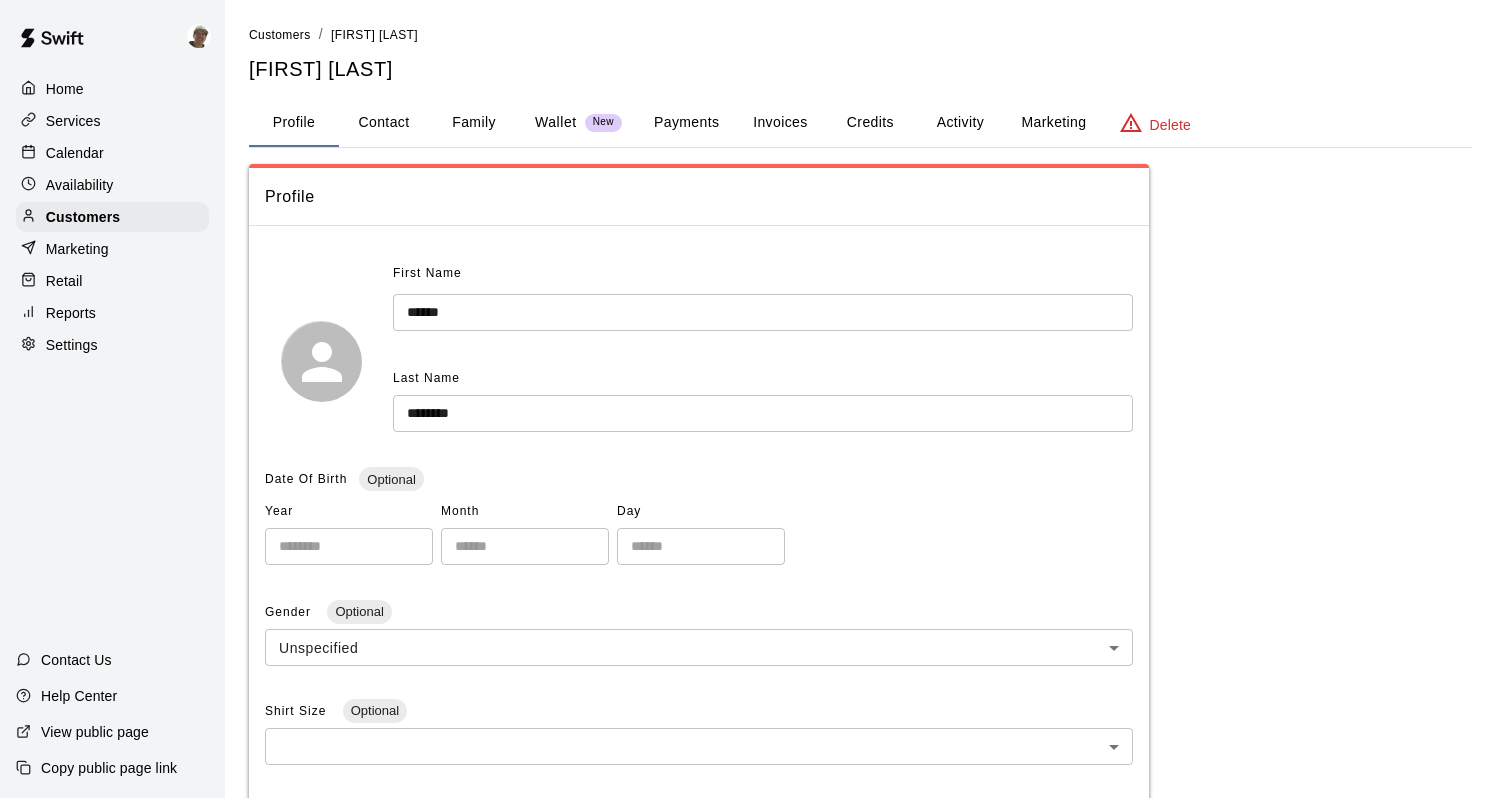 click on "Contact" at bounding box center (384, 123) 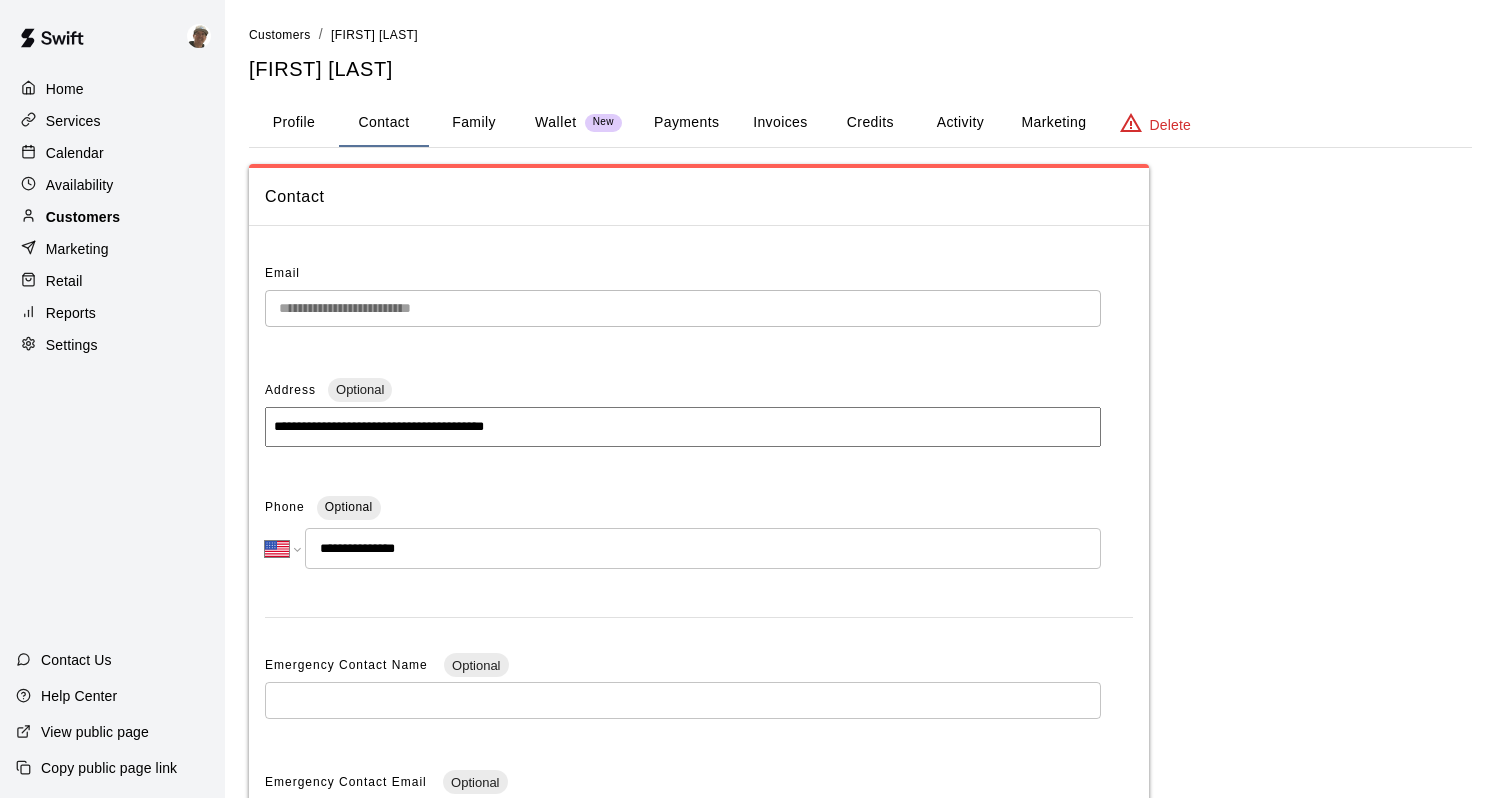 click on "Customers" at bounding box center [112, 217] 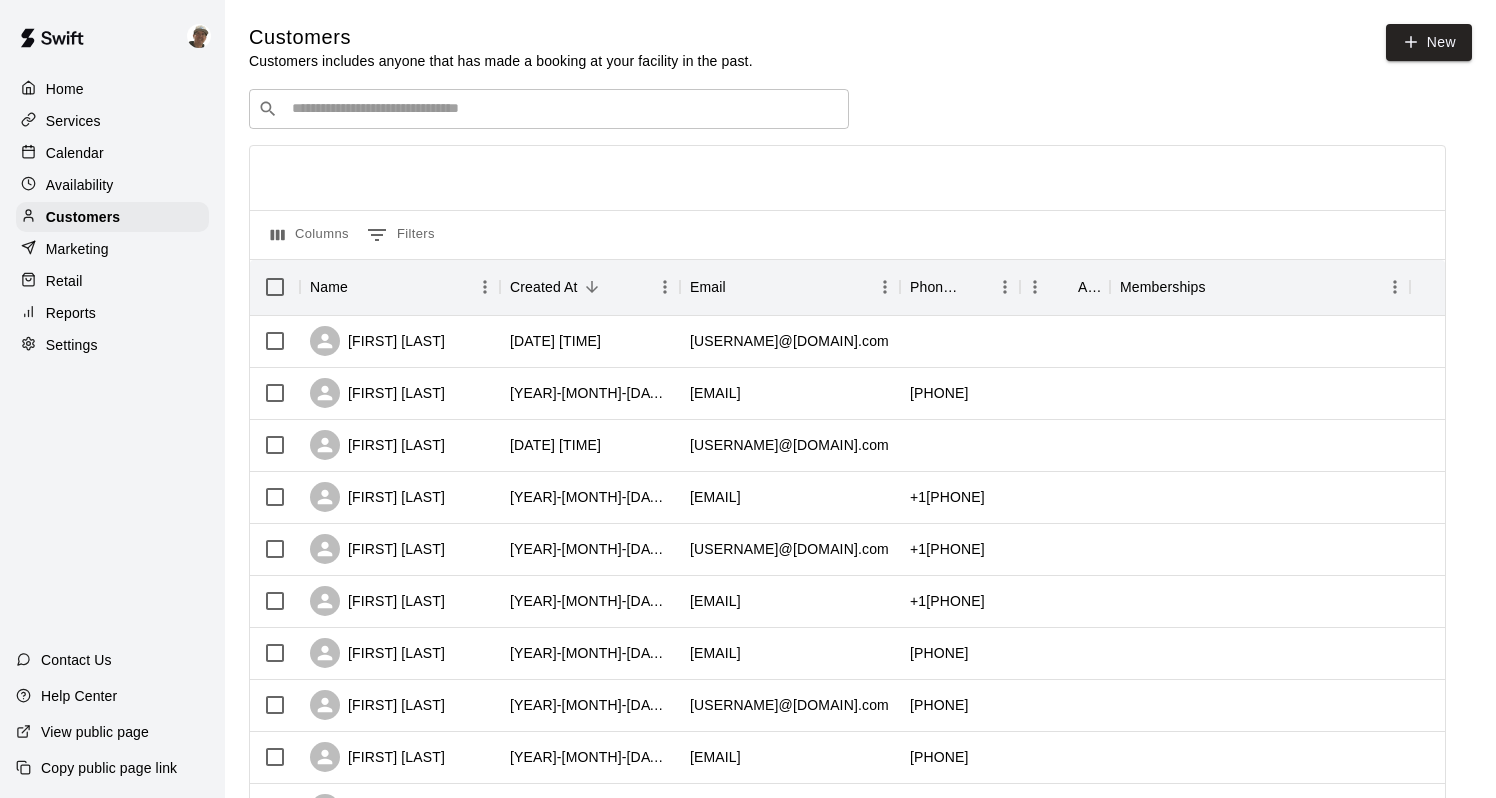 click at bounding box center [563, 109] 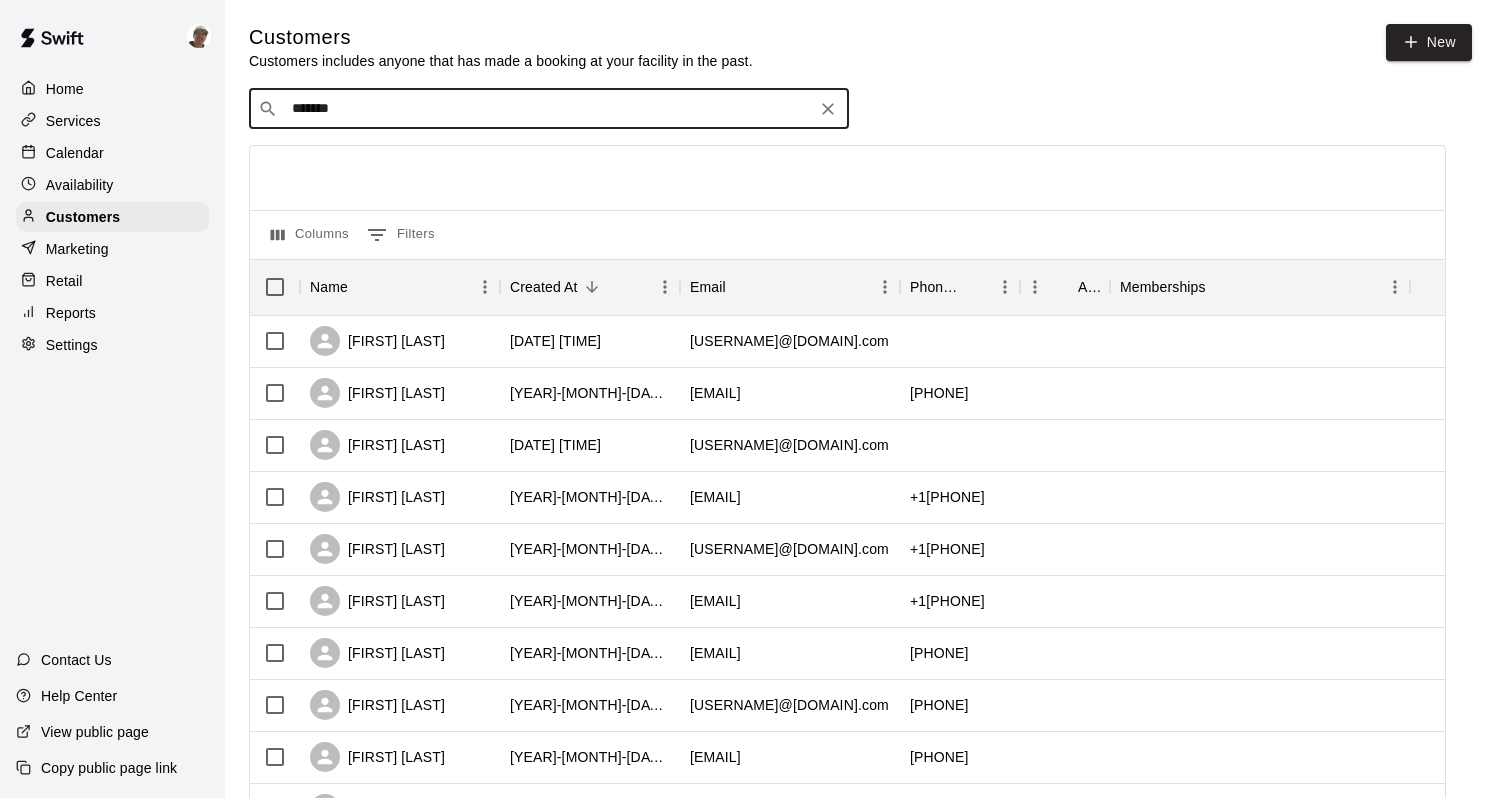 type on "********" 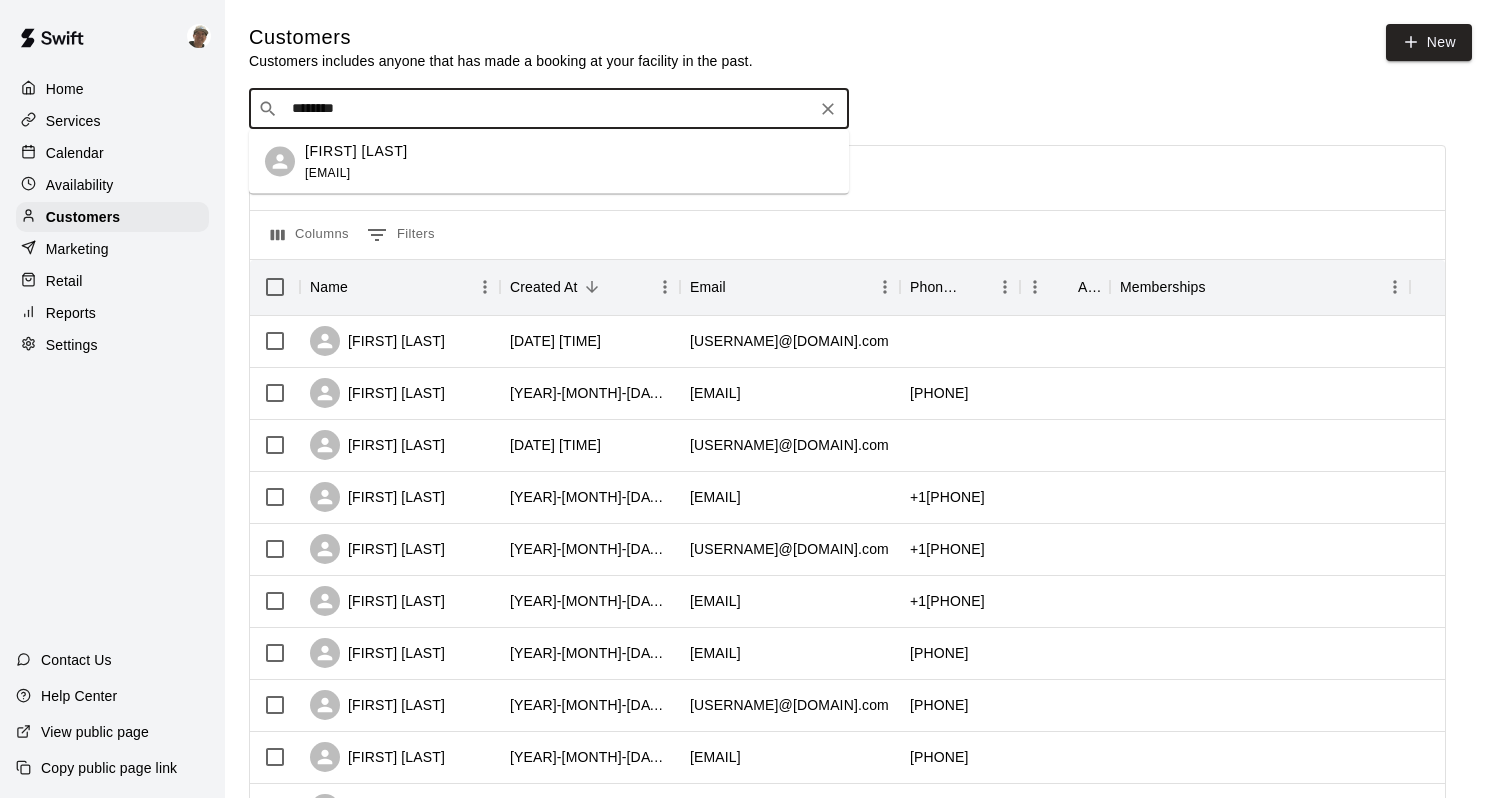 click on "[FIRST] [LAST] [EMAIL]" at bounding box center (569, 161) 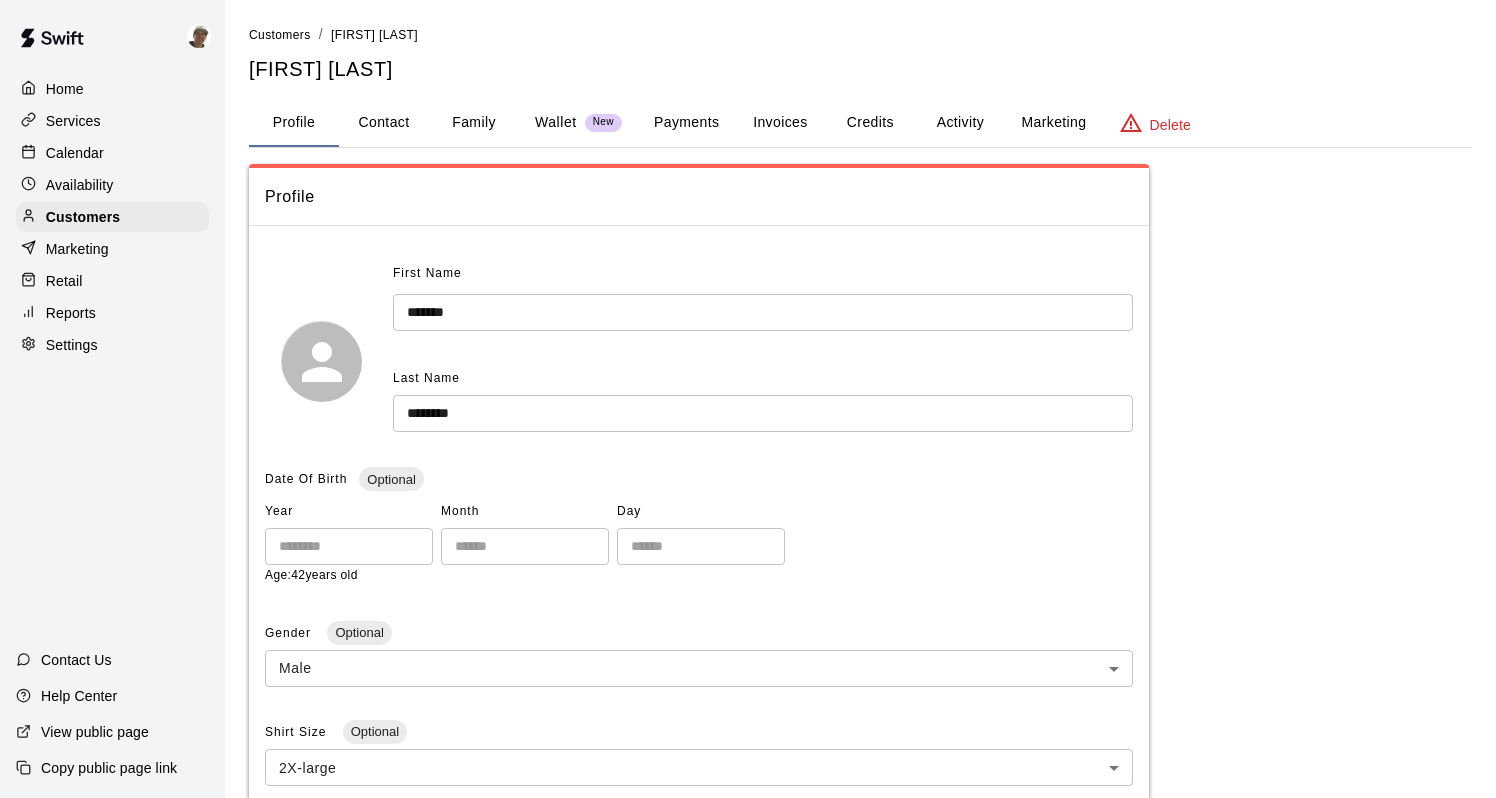 click on "Contact" at bounding box center [384, 123] 